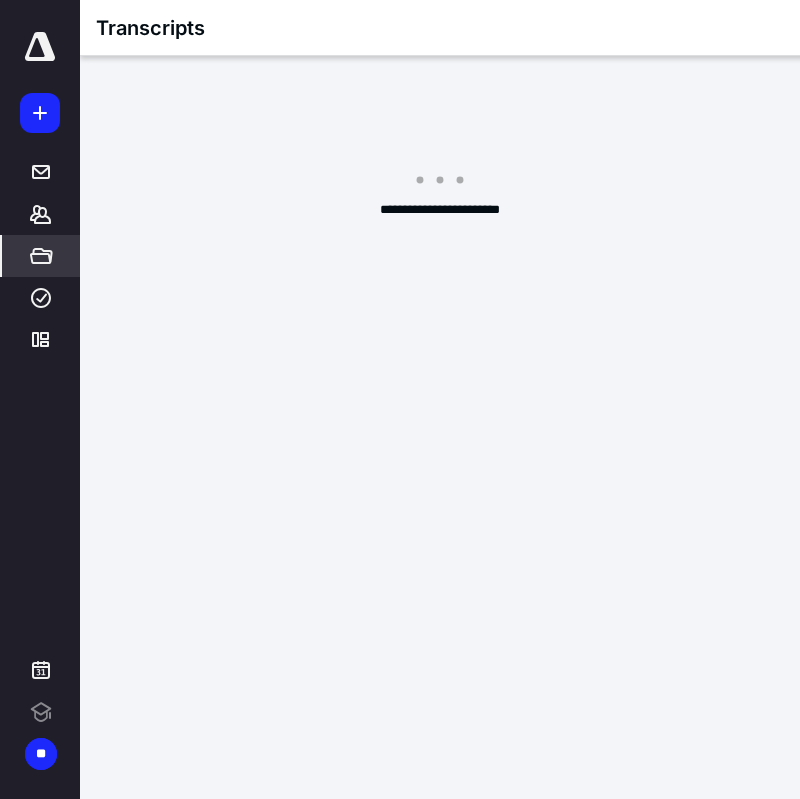 scroll, scrollTop: 0, scrollLeft: 0, axis: both 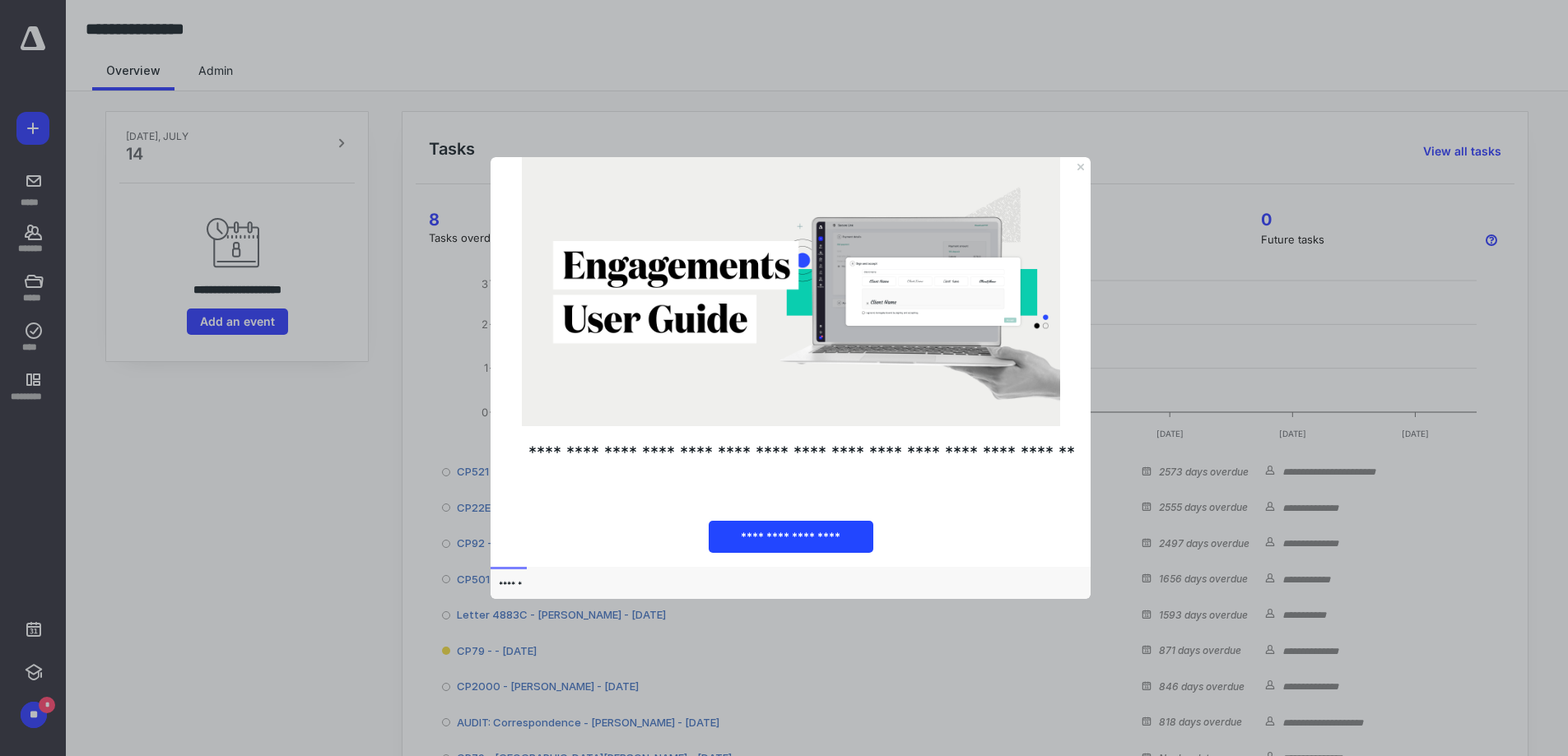 click on "**********" at bounding box center (790, 536) 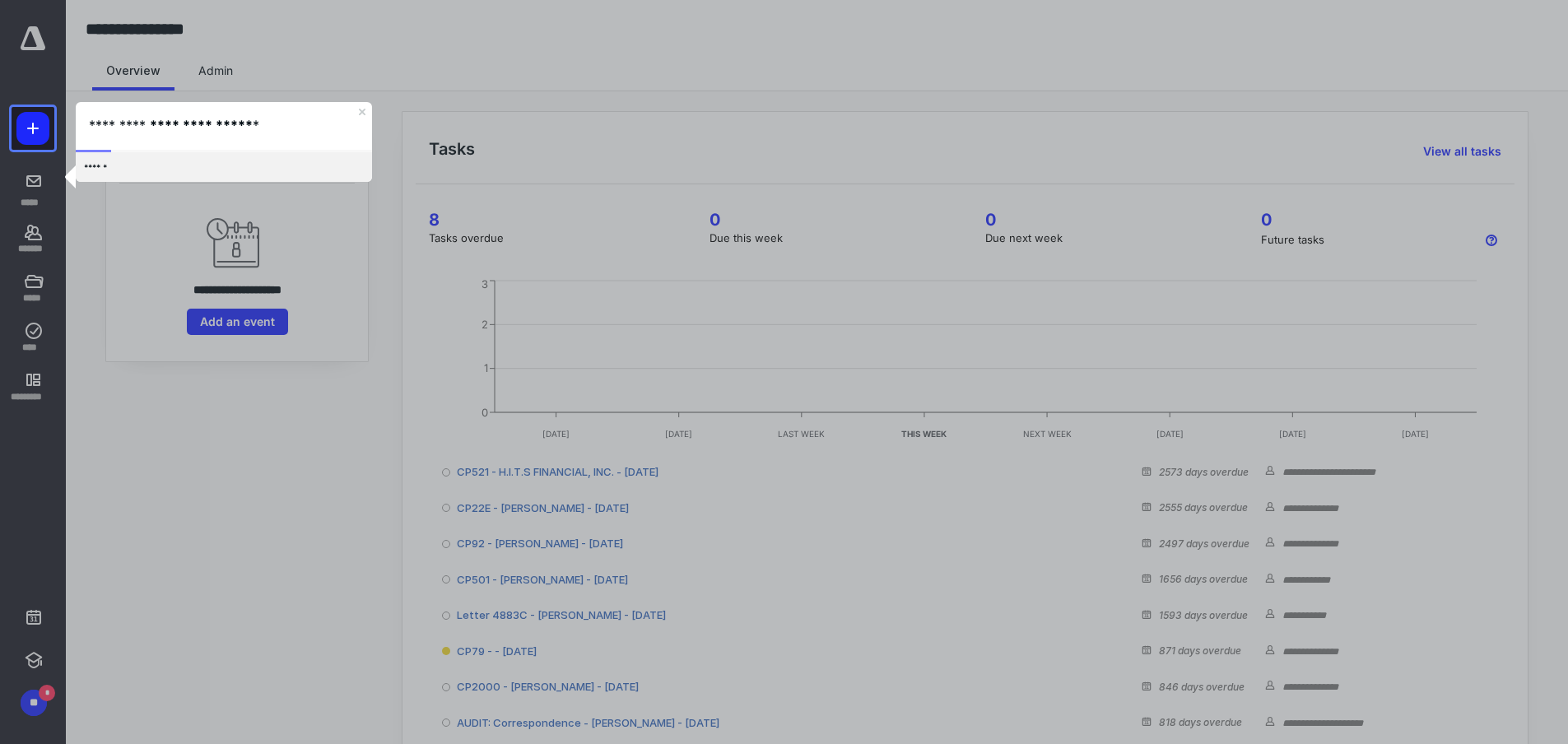 click on "******" at bounding box center [224, 167] 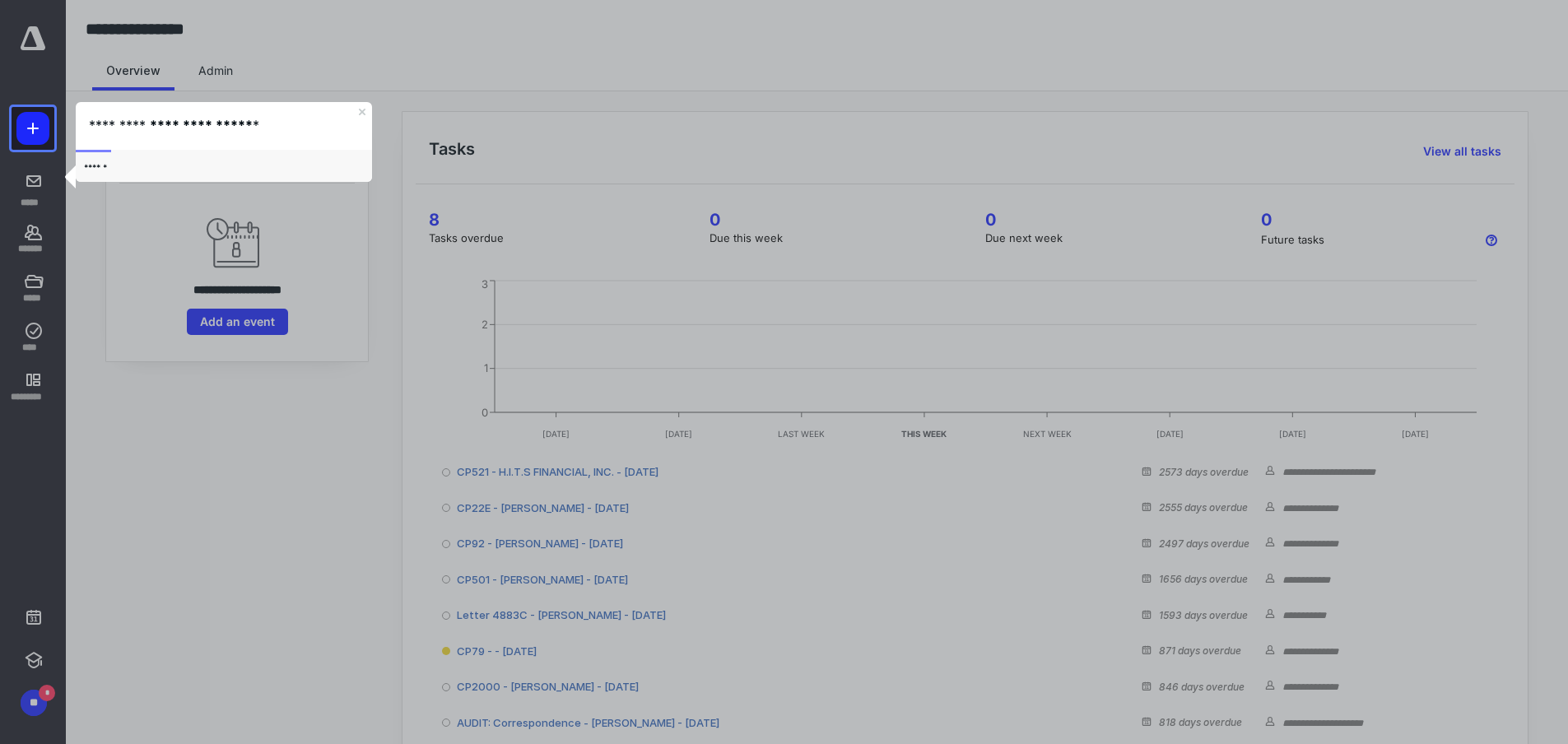 click on "**********" at bounding box center [201, 125] 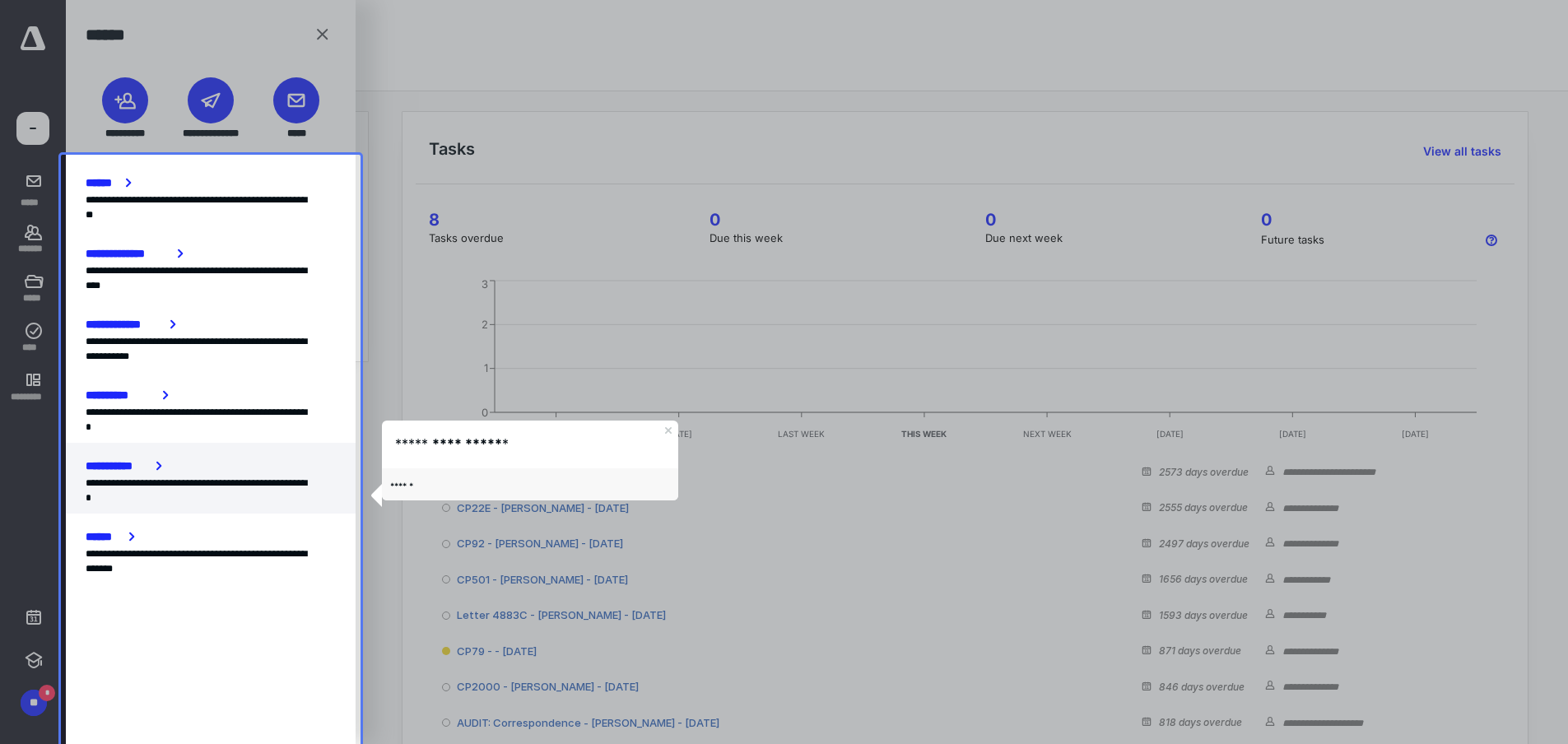 click on "**********" at bounding box center (117, 466) 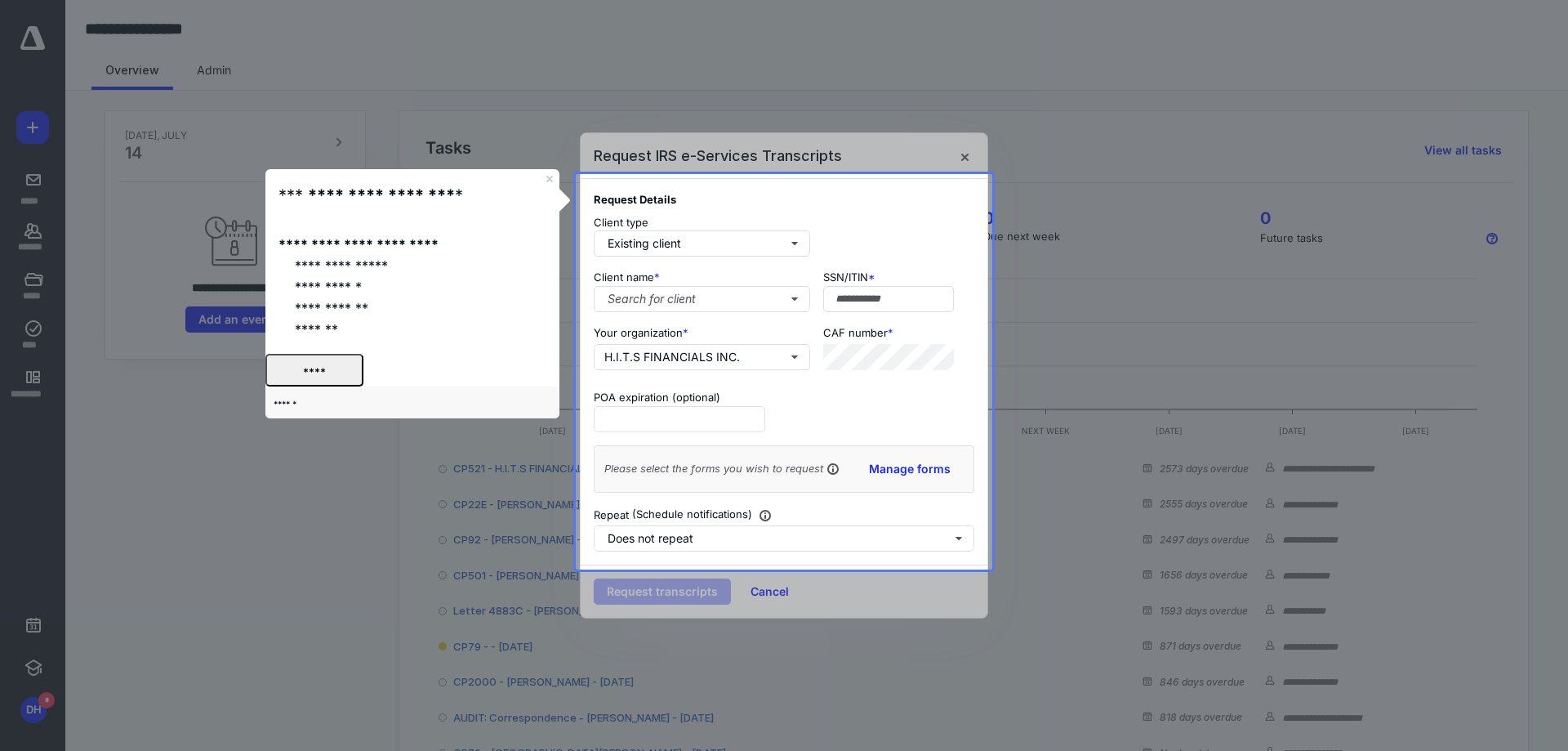 click on "****" at bounding box center (314, 370) 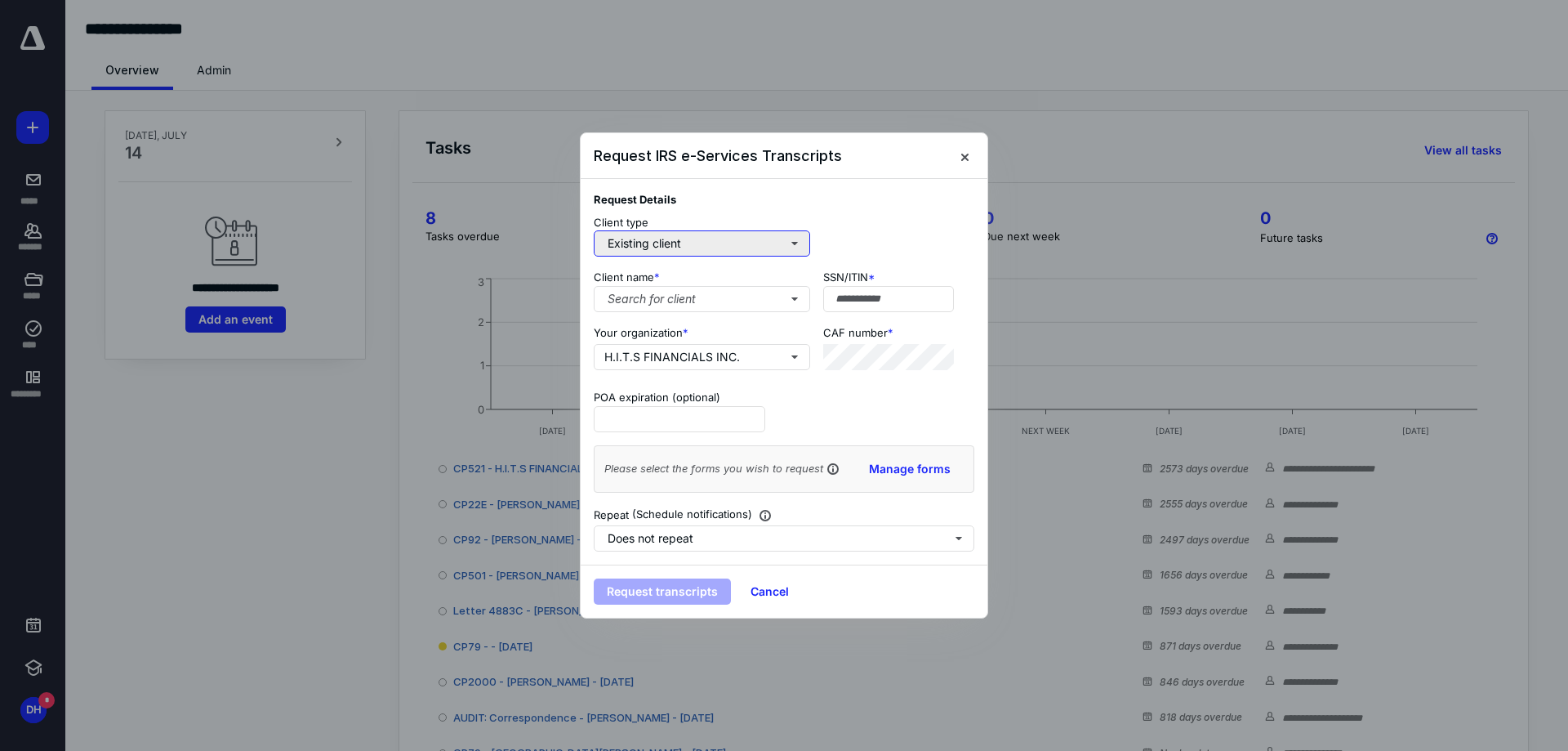 click on "Existing client" at bounding box center (702, 244) 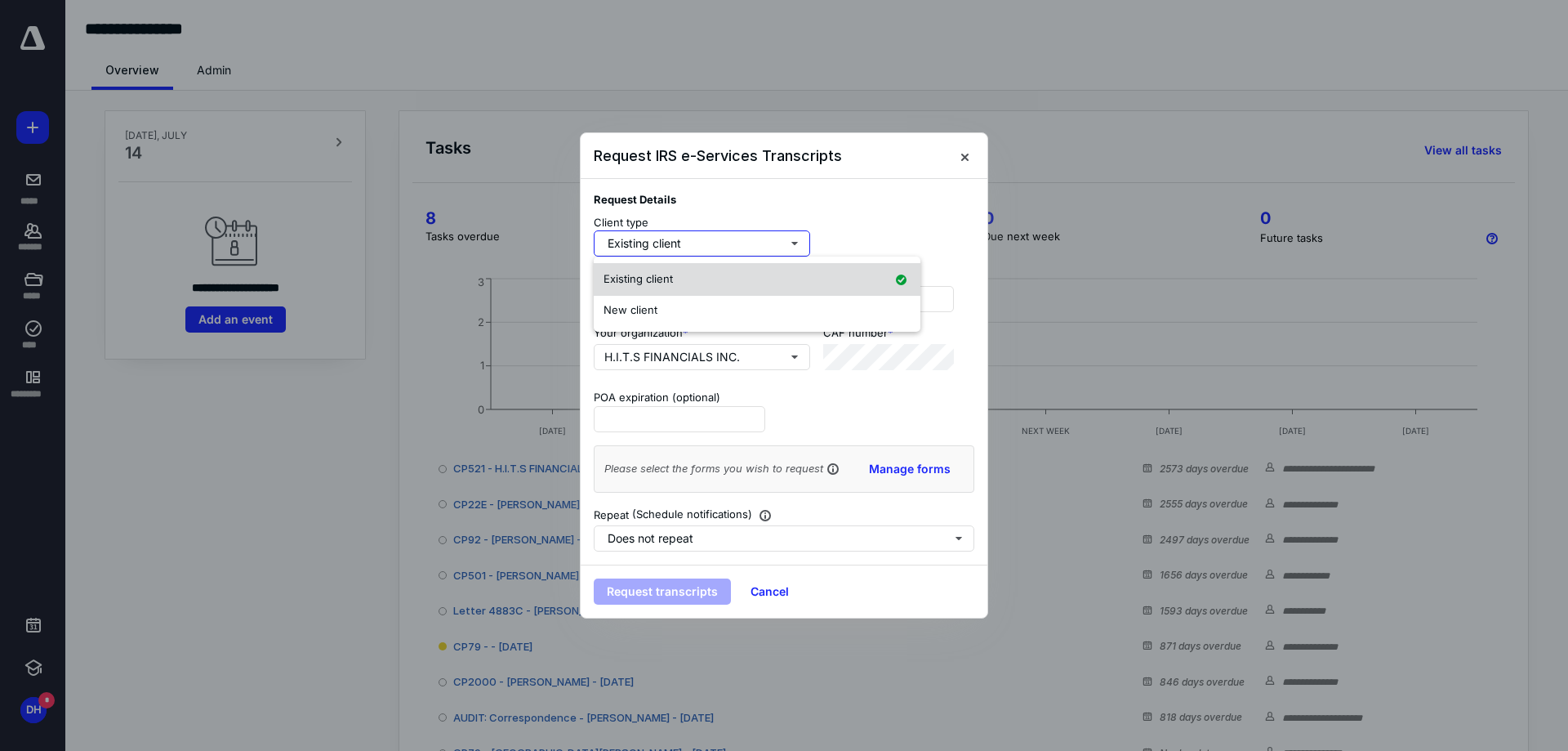 click on "Existing client" at bounding box center [757, 279] 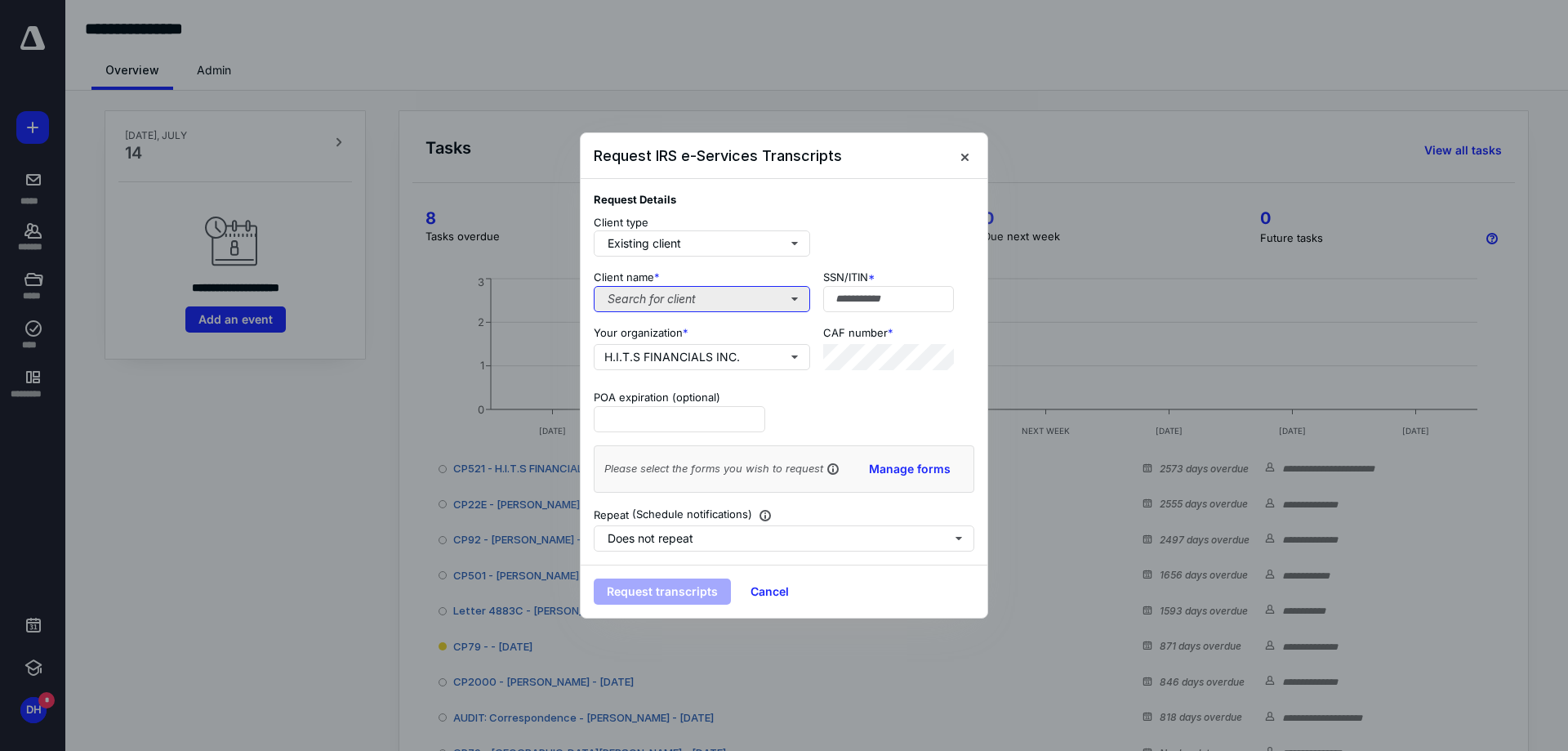 click on "Search for client" at bounding box center [702, 299] 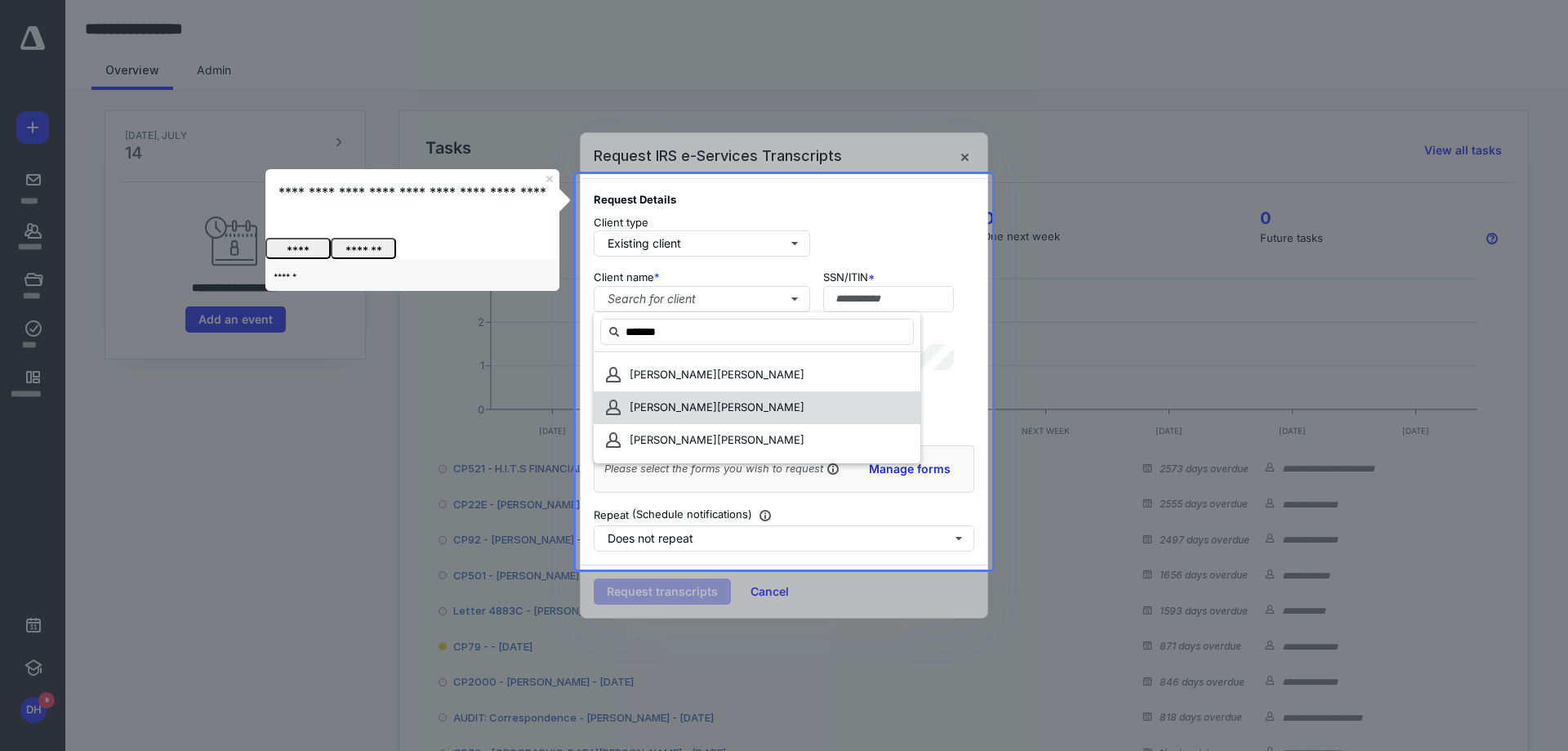 click on "[PERSON_NAME]" at bounding box center (673, 407) 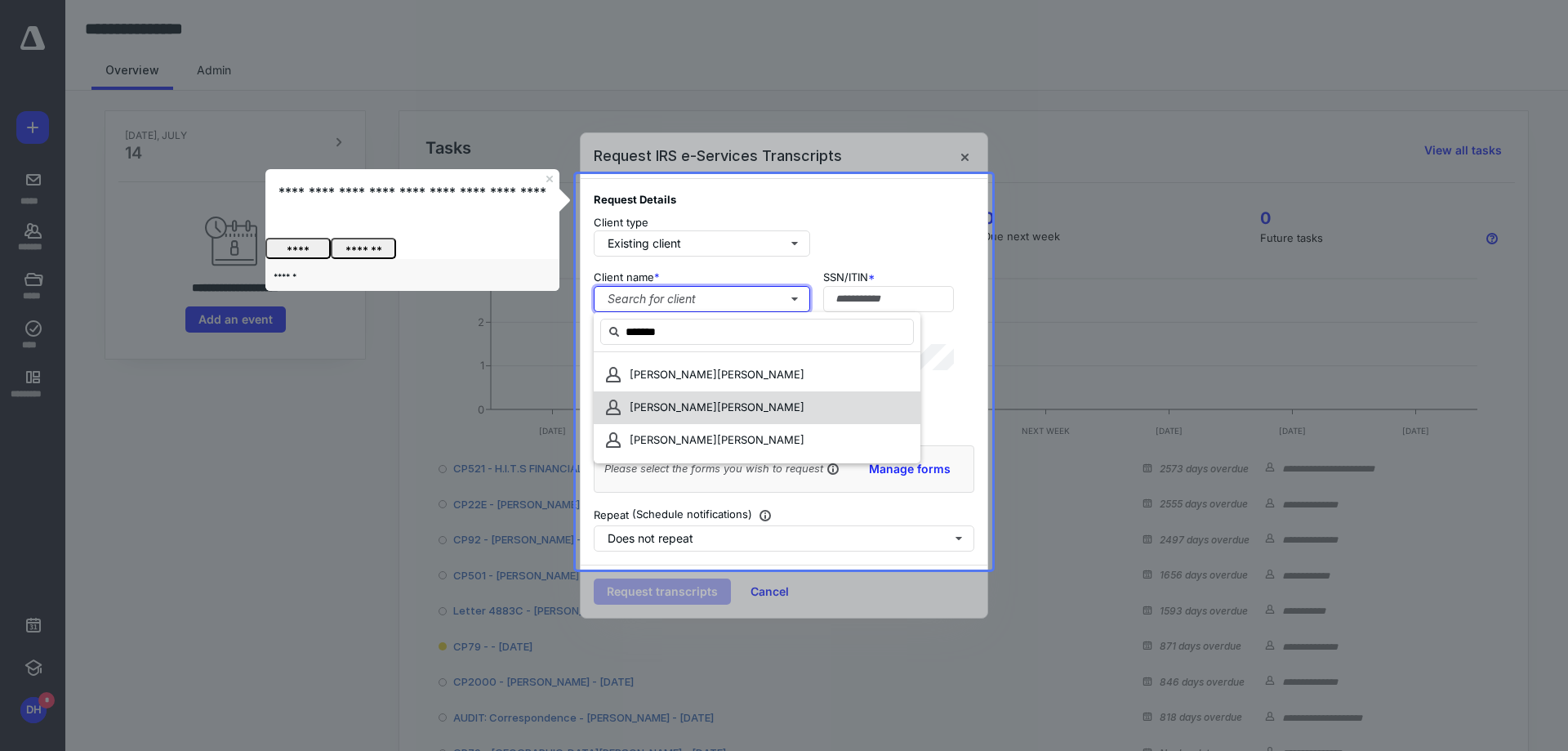type on "**********" 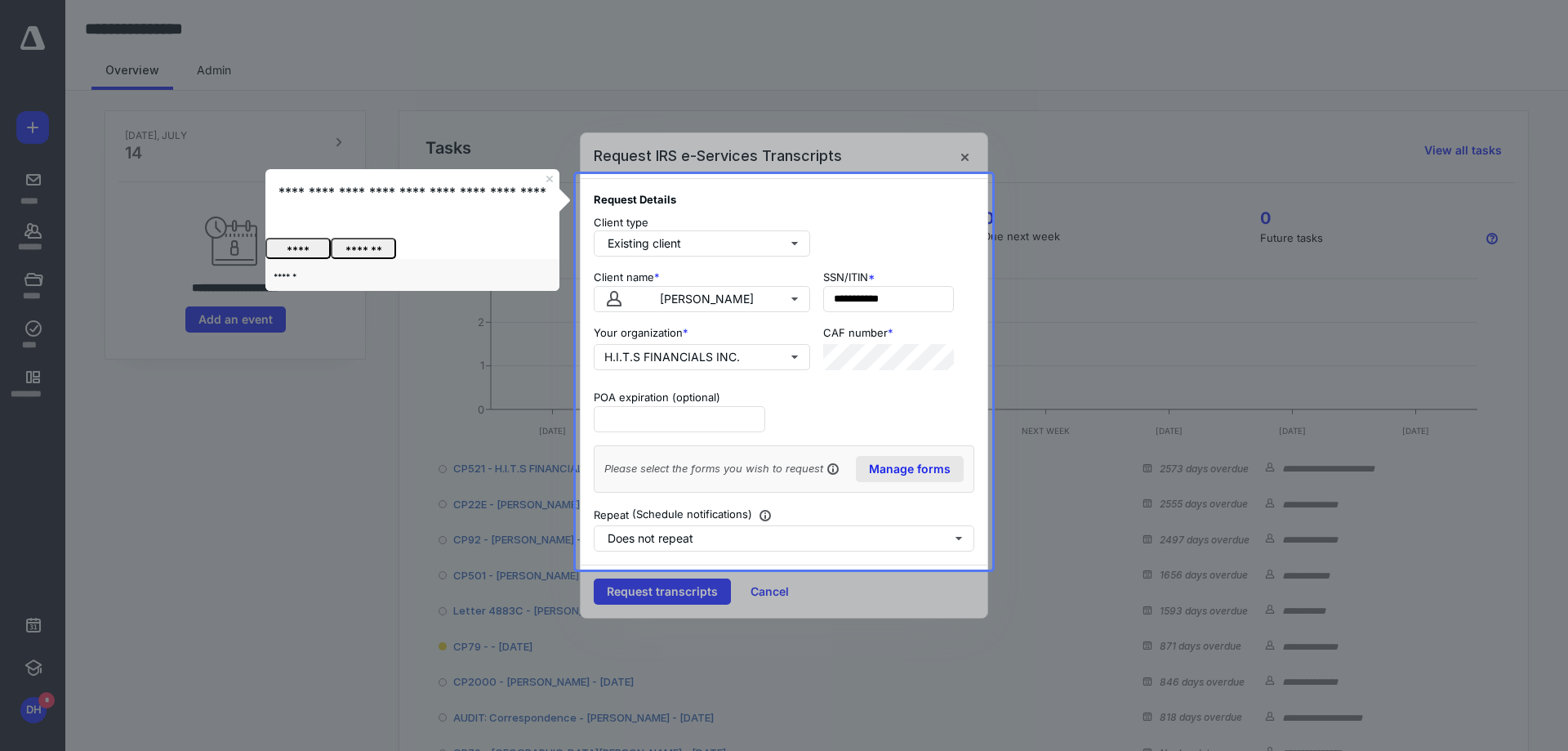 click on "Manage forms" at bounding box center (910, 469) 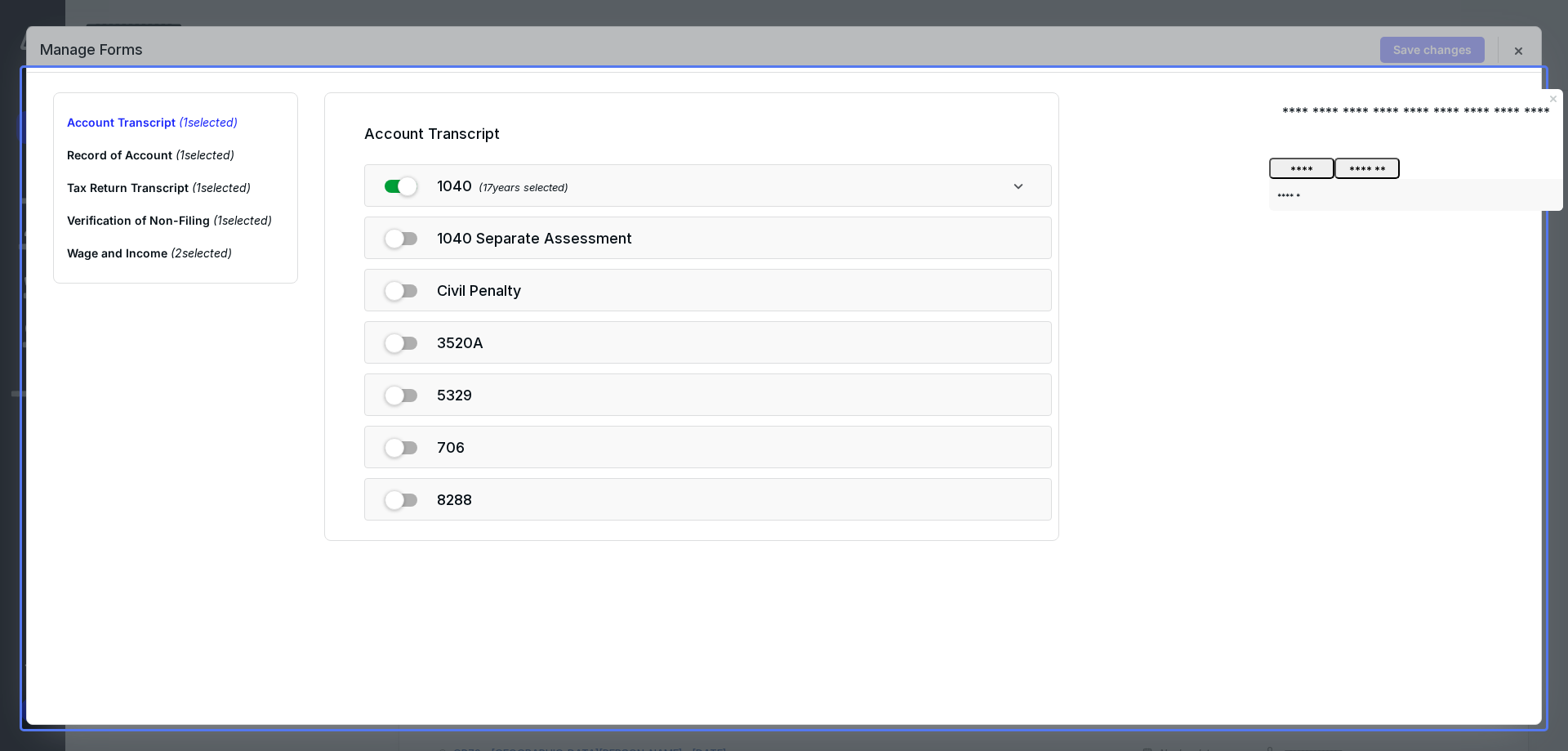 click on "1040 ( 17  years selected)" at bounding box center (708, 186) 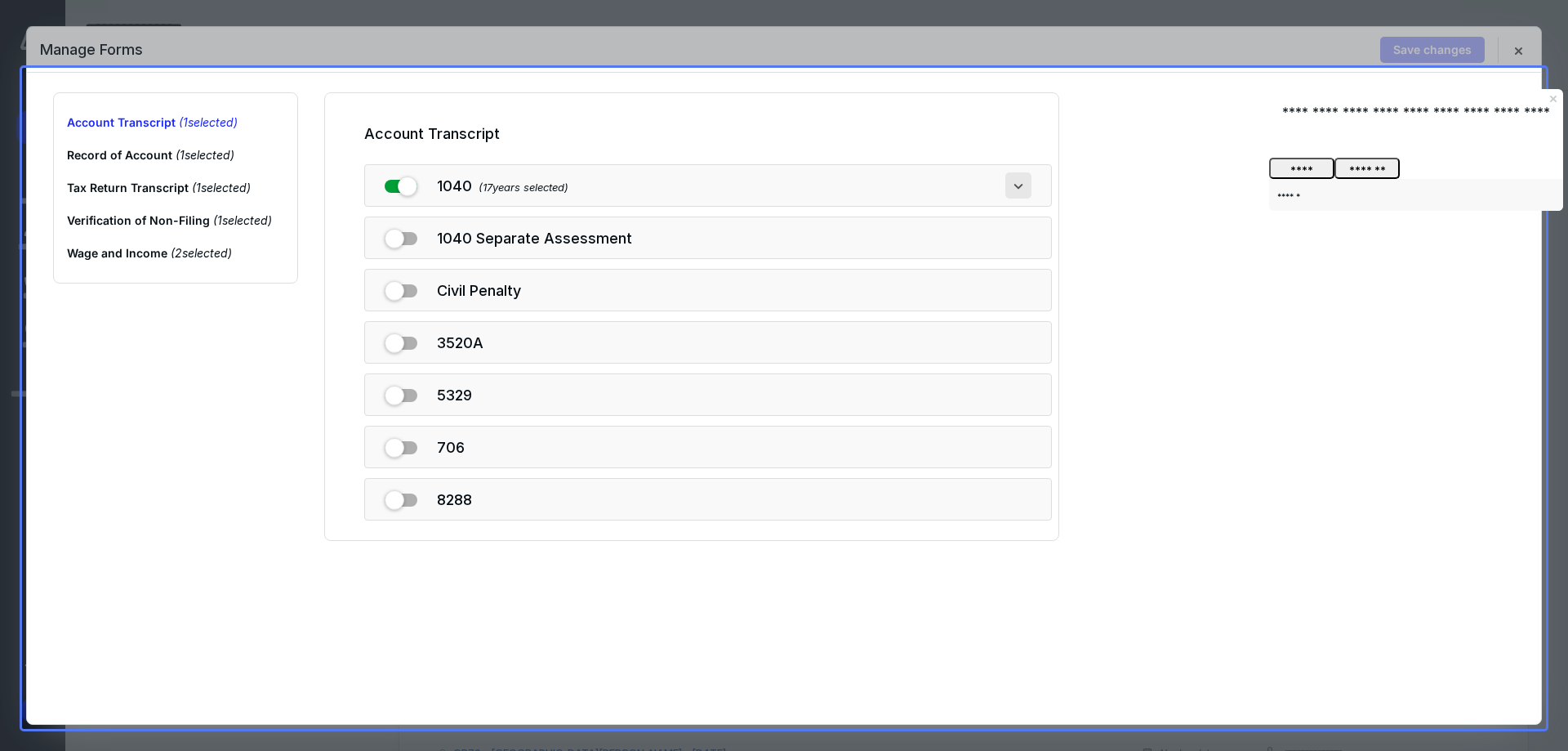 click at bounding box center (1018, 186) 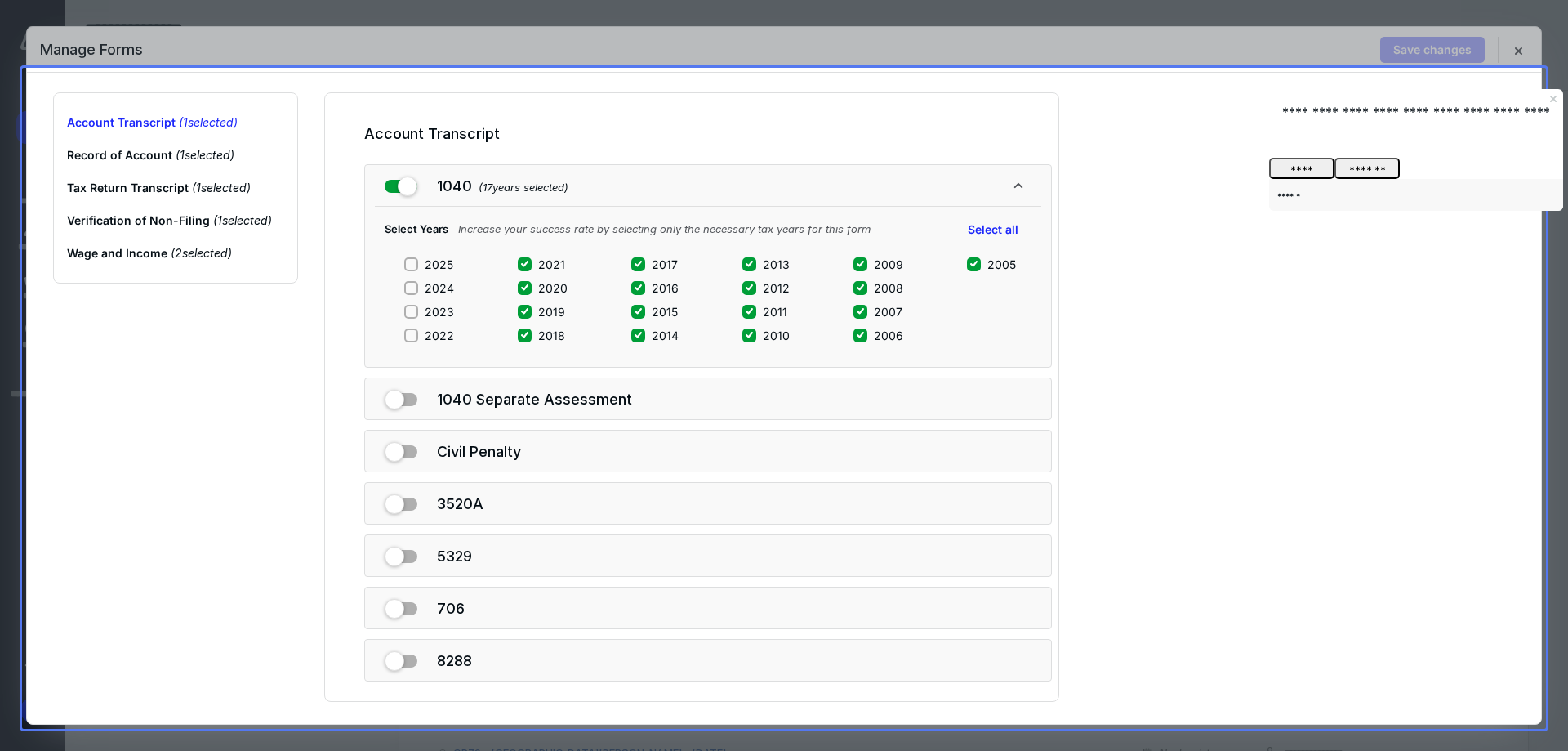 click on "*******" at bounding box center [1367, 168] 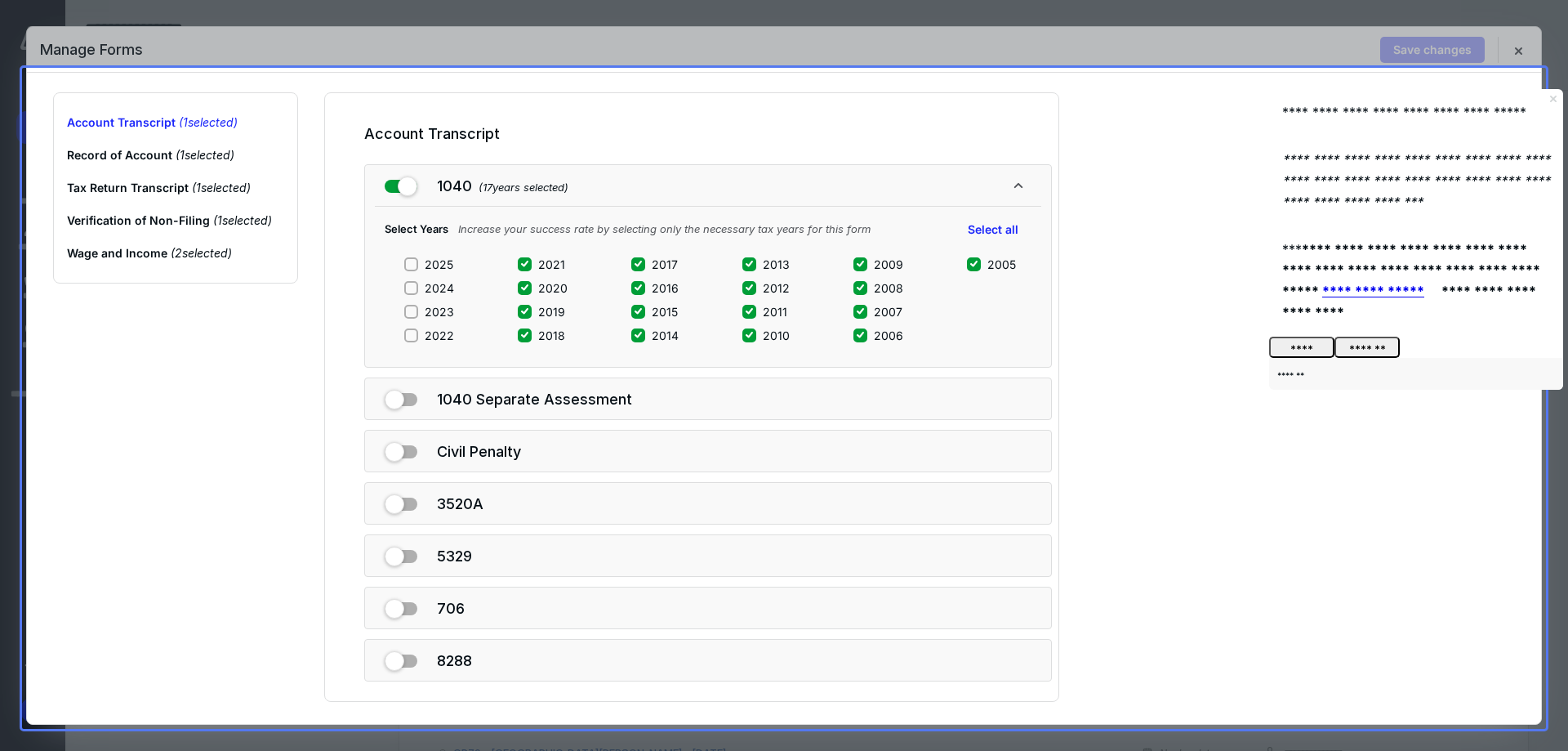 click 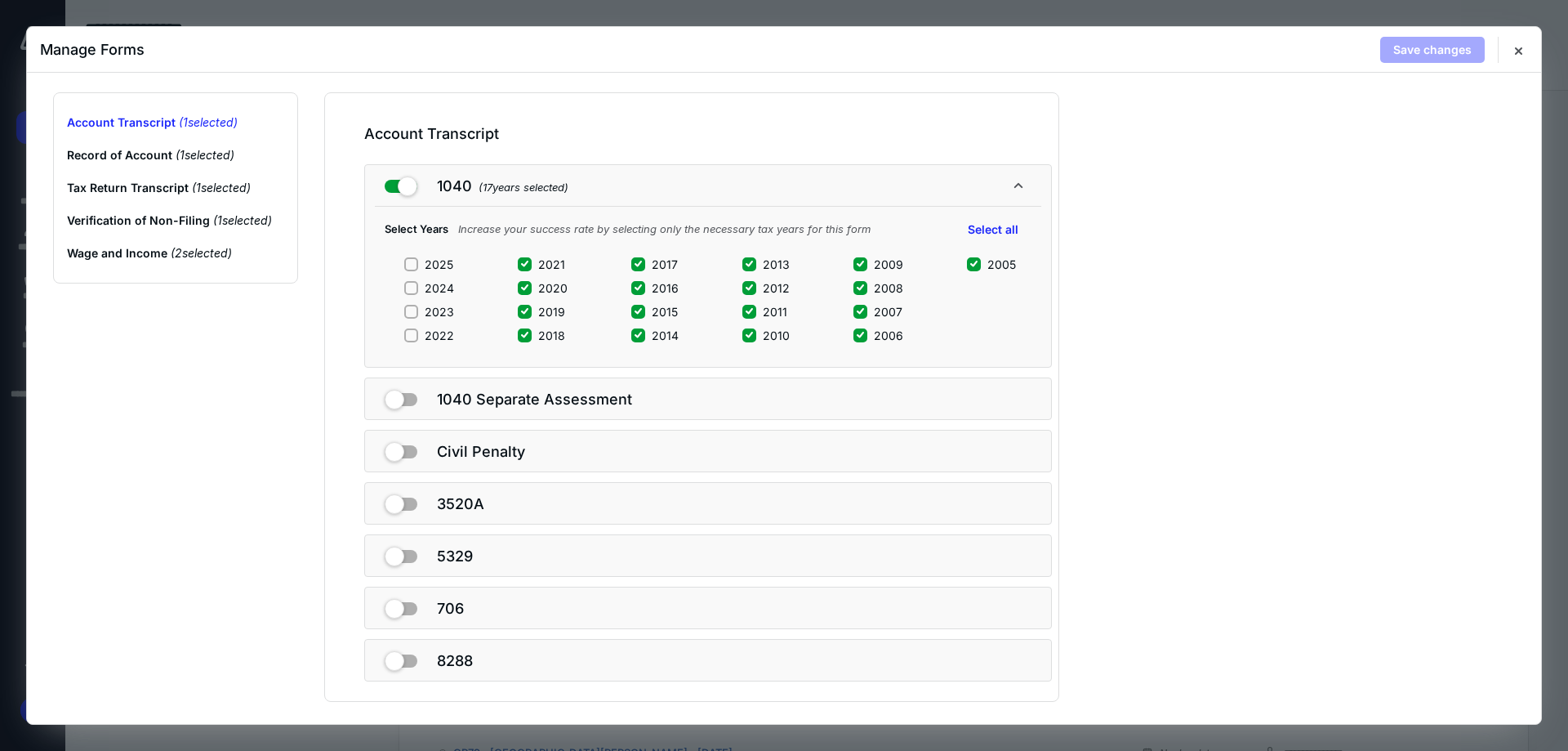 click on "Save changes" at bounding box center (1432, 50) 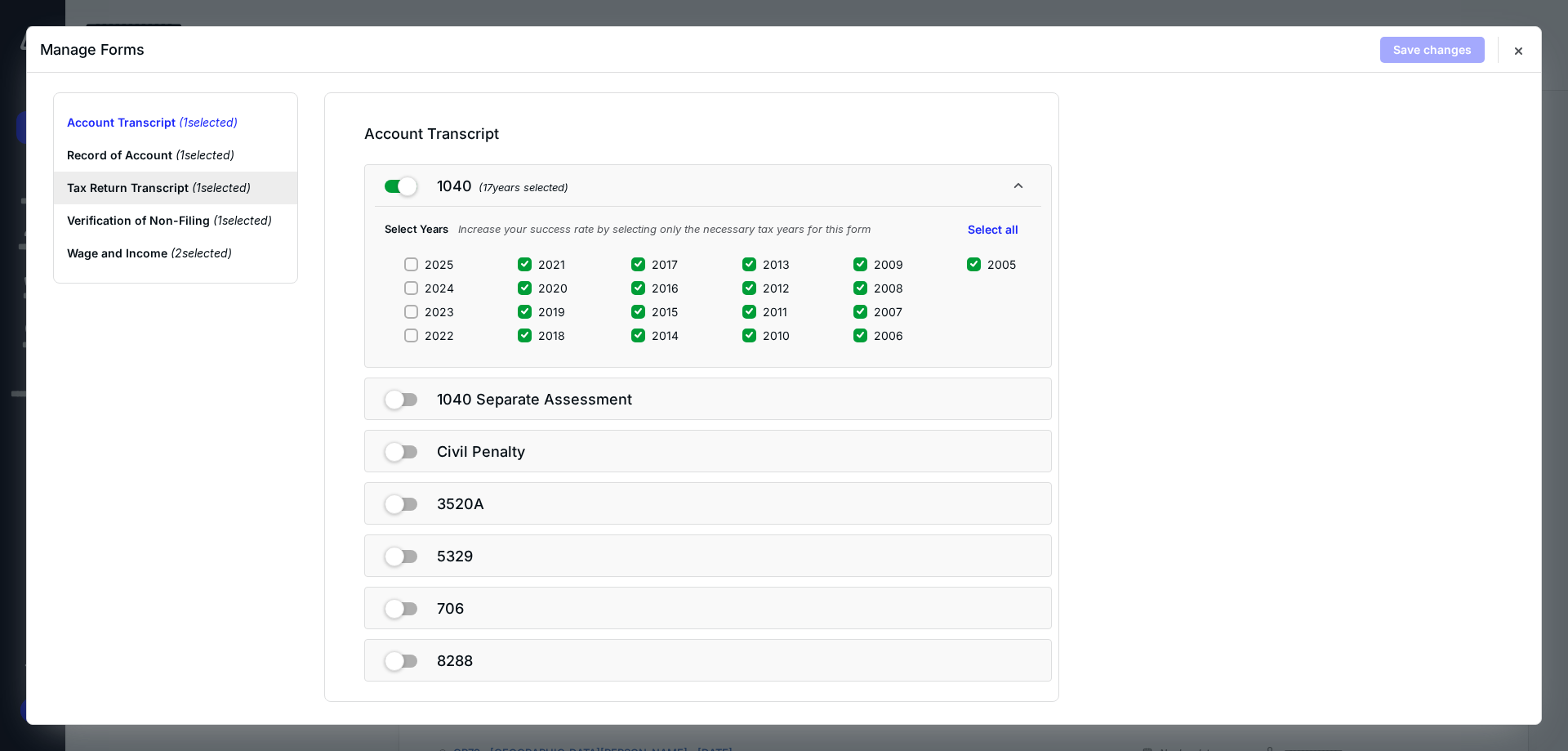 click on "Tax Return Transcript   ( 1  selected)" at bounding box center (176, 188) 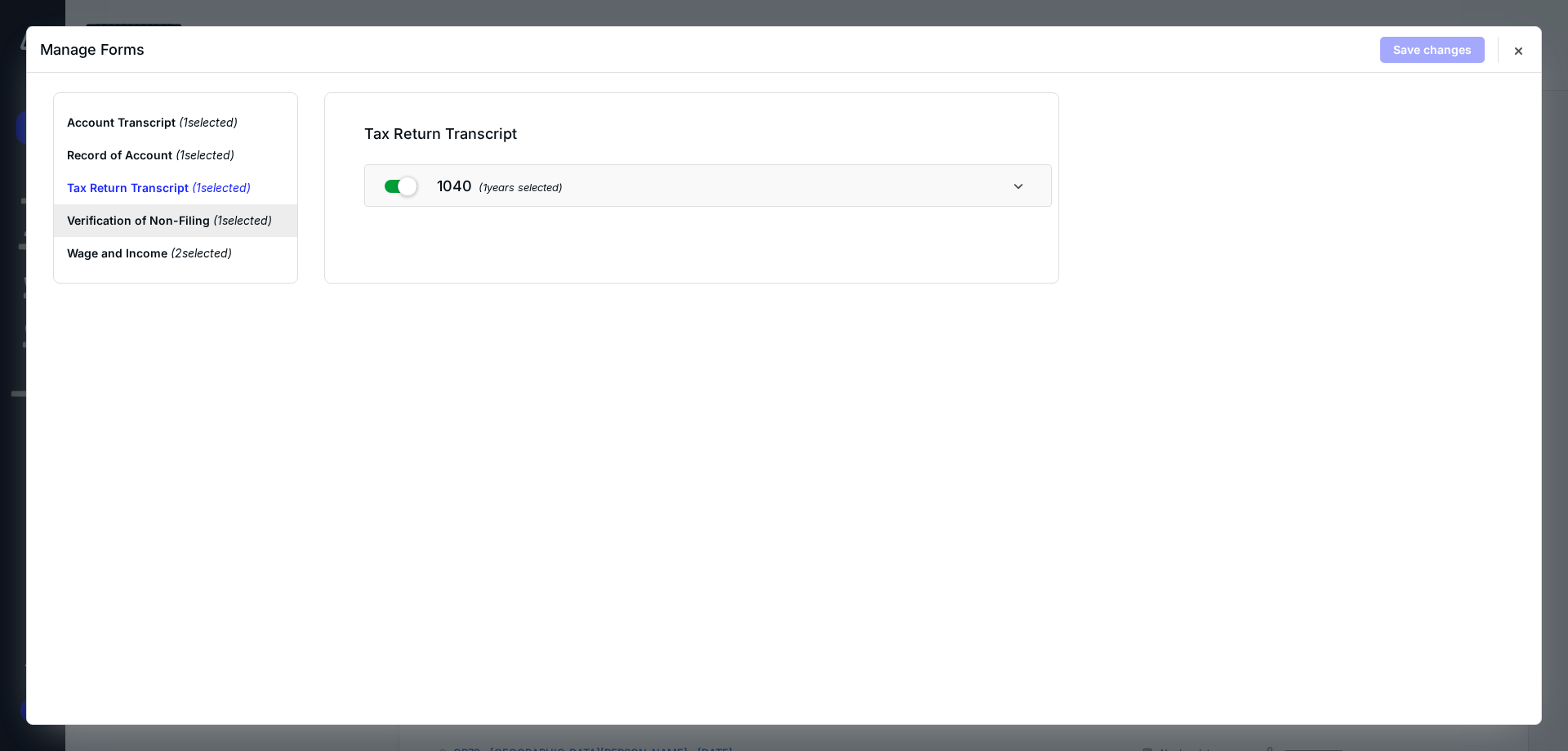 click on "Verification of Non-Filing   ( 1  selected)" at bounding box center [176, 221] 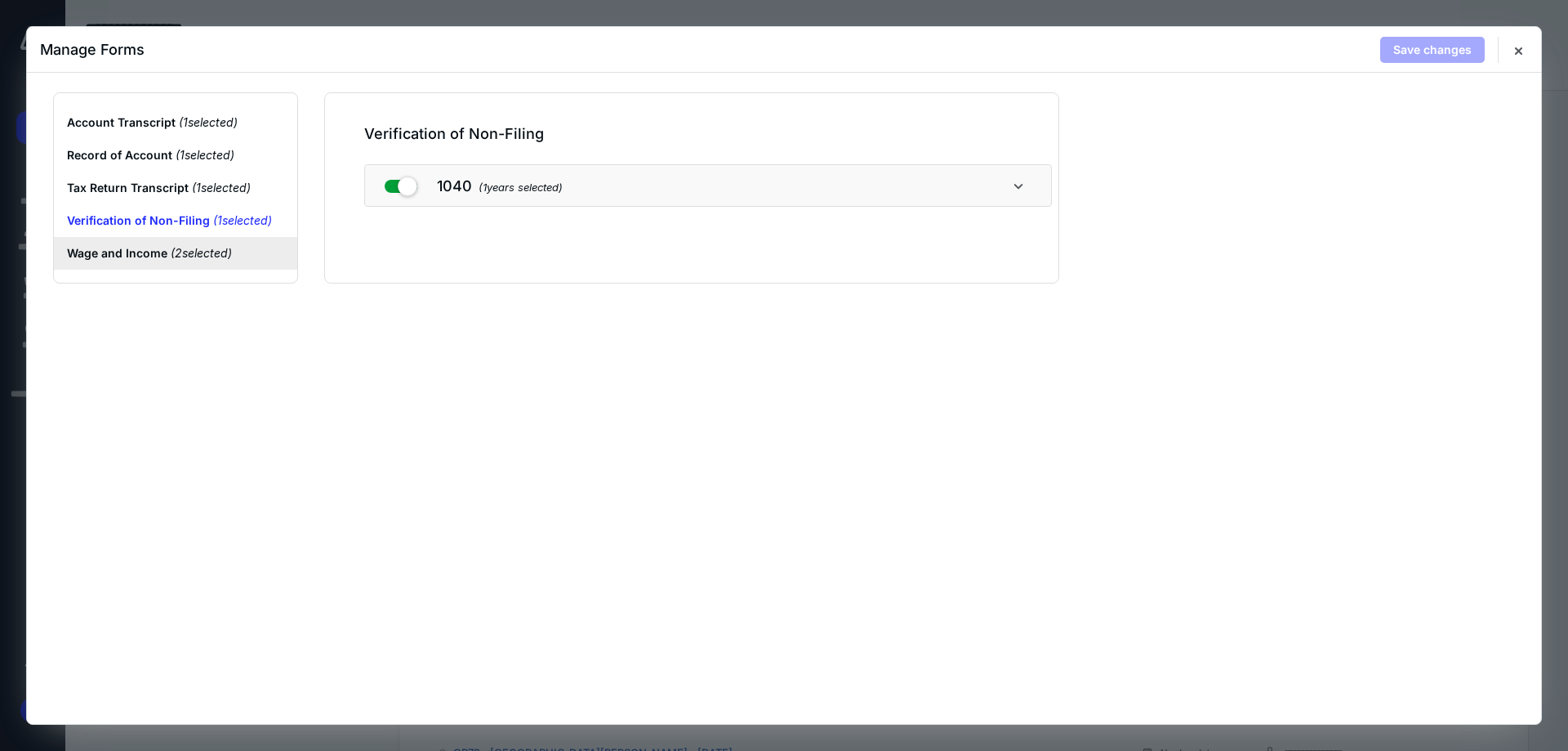 click on "Wage and Income   ( 2  selected)" at bounding box center (176, 253) 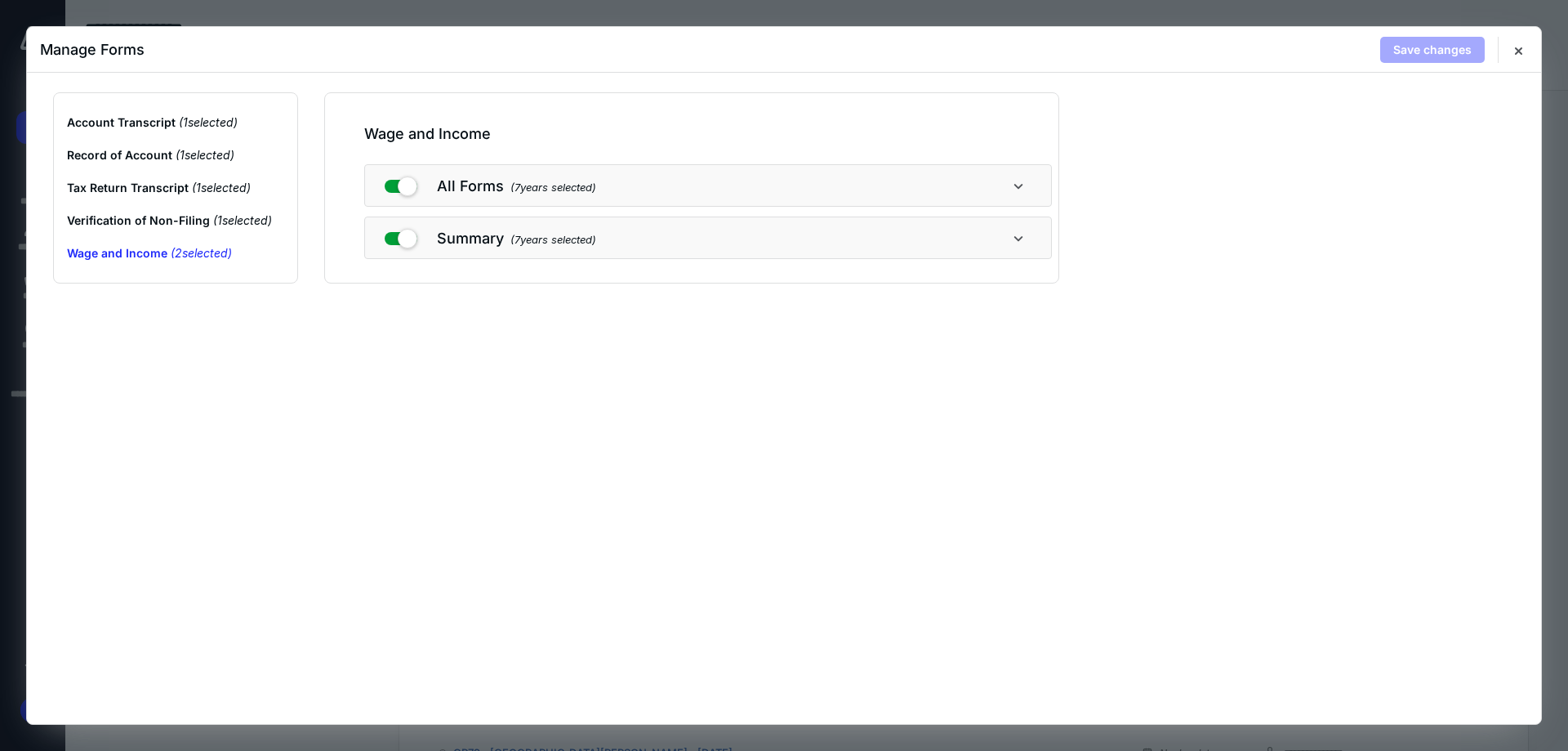 drag, startPoint x: 509, startPoint y: 326, endPoint x: 506, endPoint y: 336, distance: 10.440307 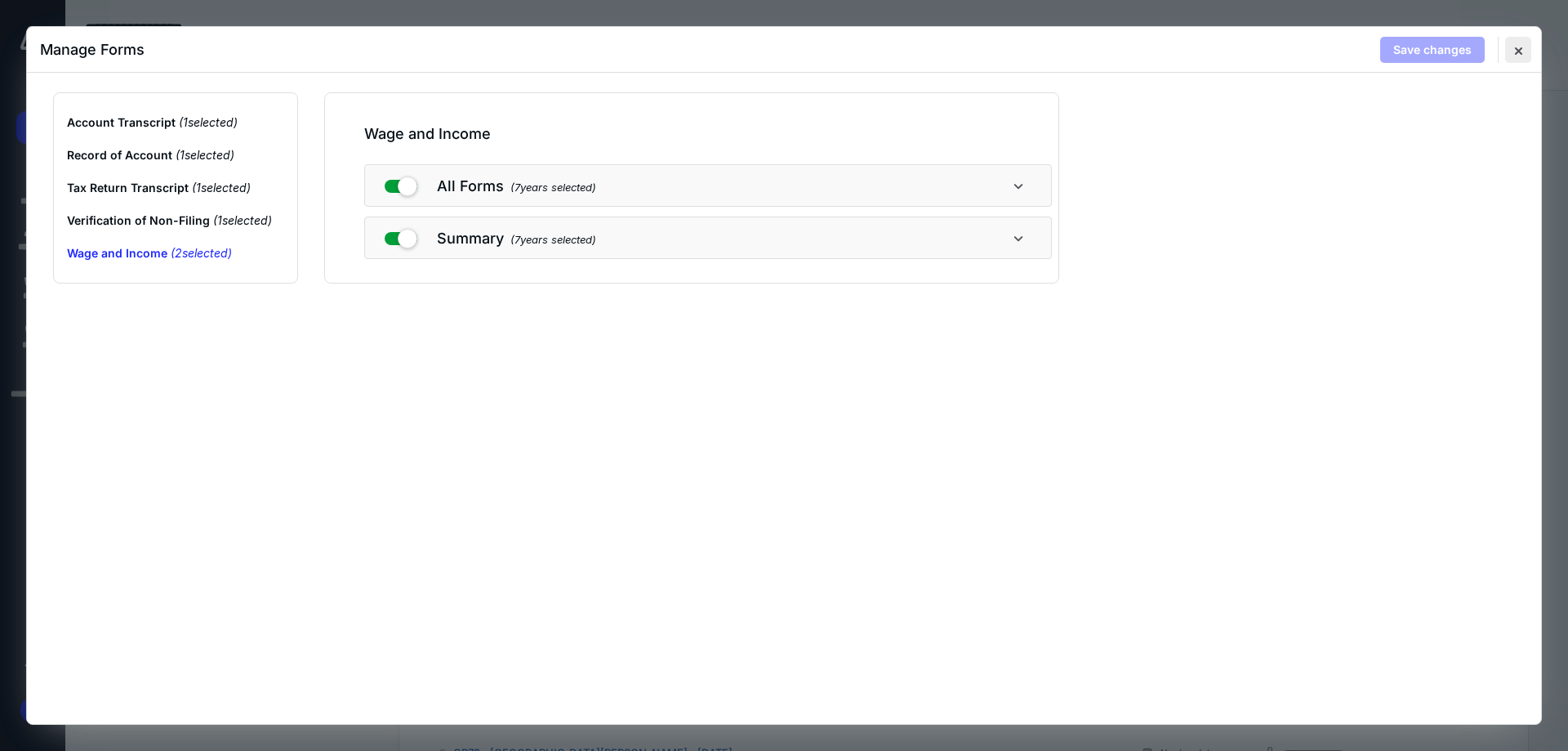 click at bounding box center [1518, 50] 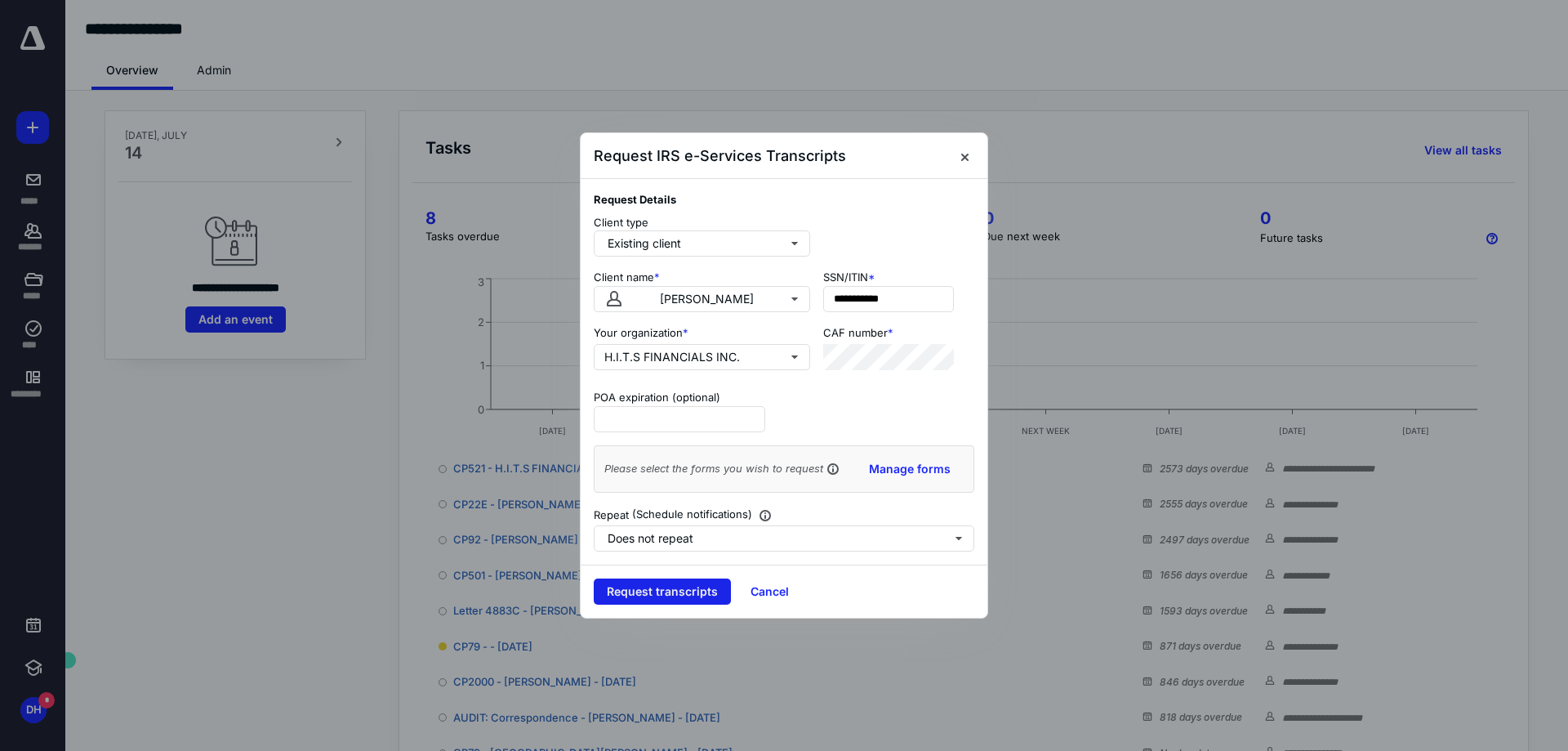click on "Request transcripts" at bounding box center [662, 592] 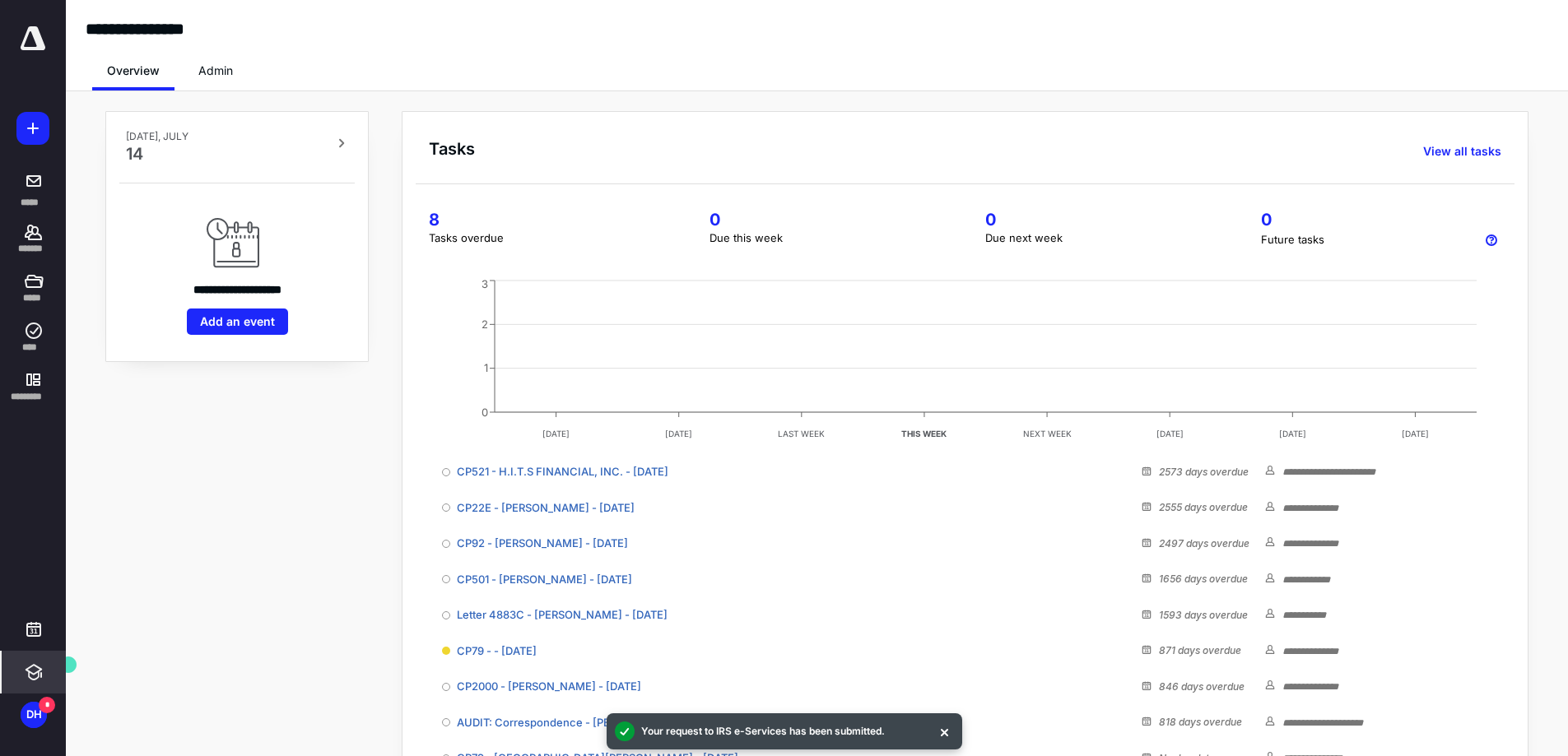 click at bounding box center [34, 672] 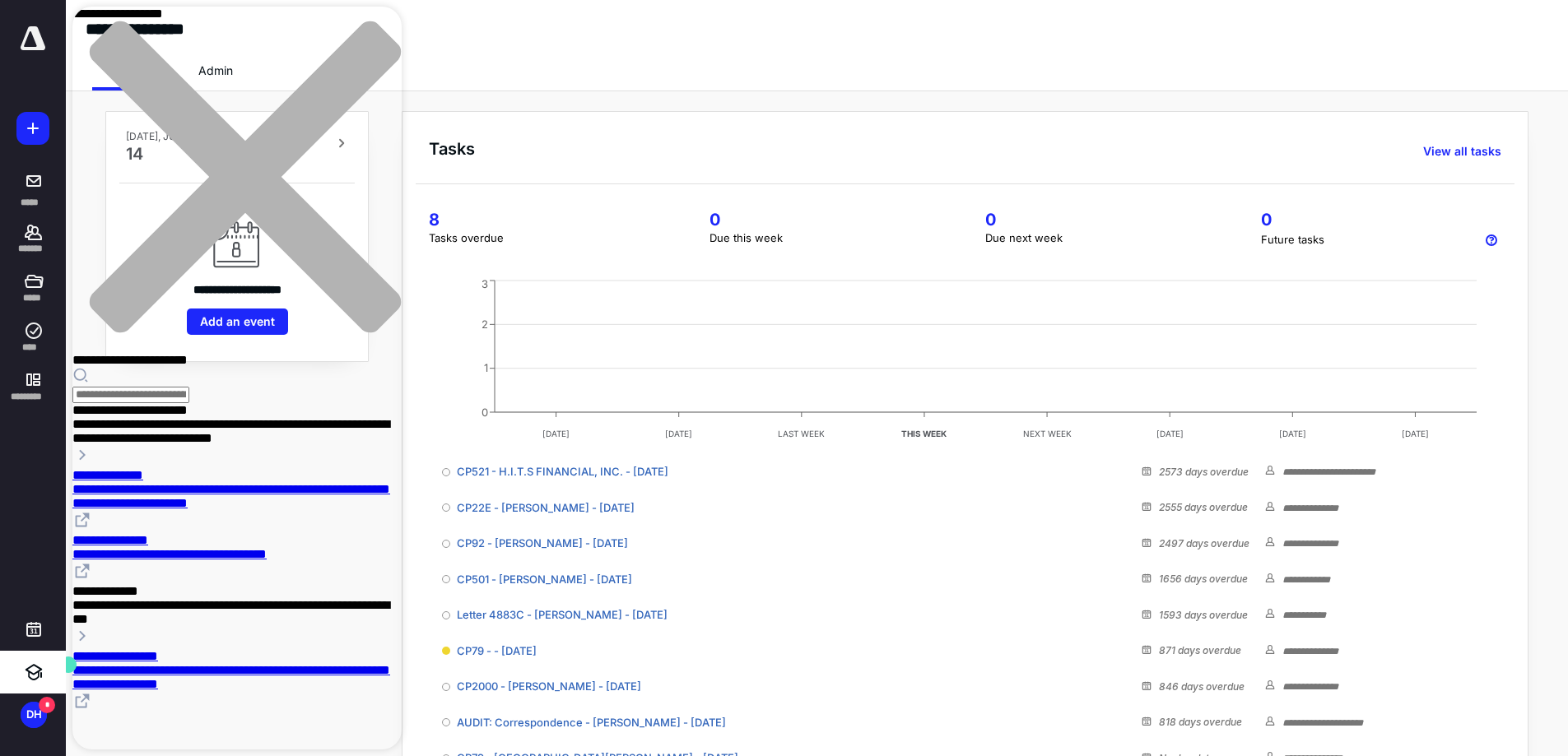 click on "**********" at bounding box center (105, 591) 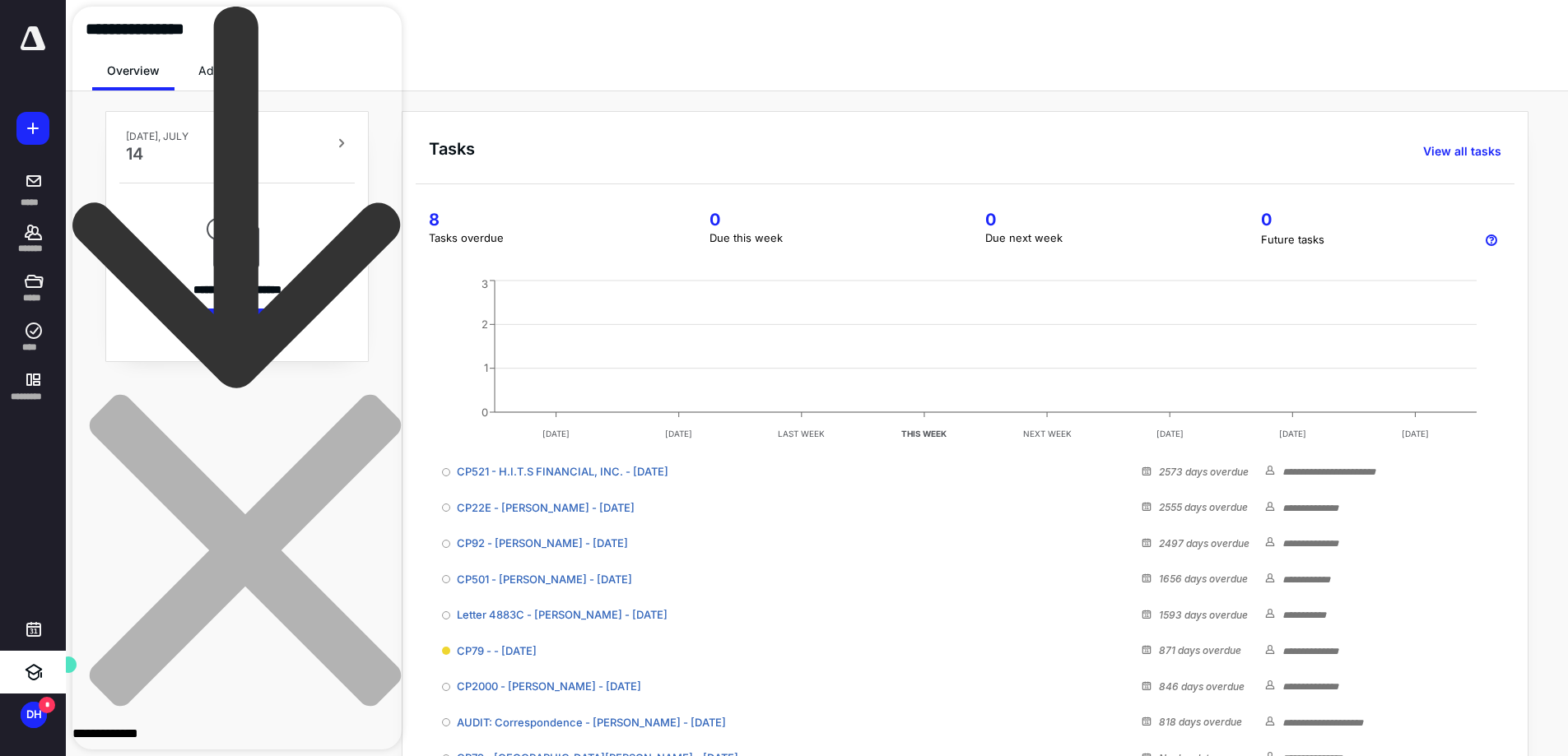 click on "**********" at bounding box center (130, 776) 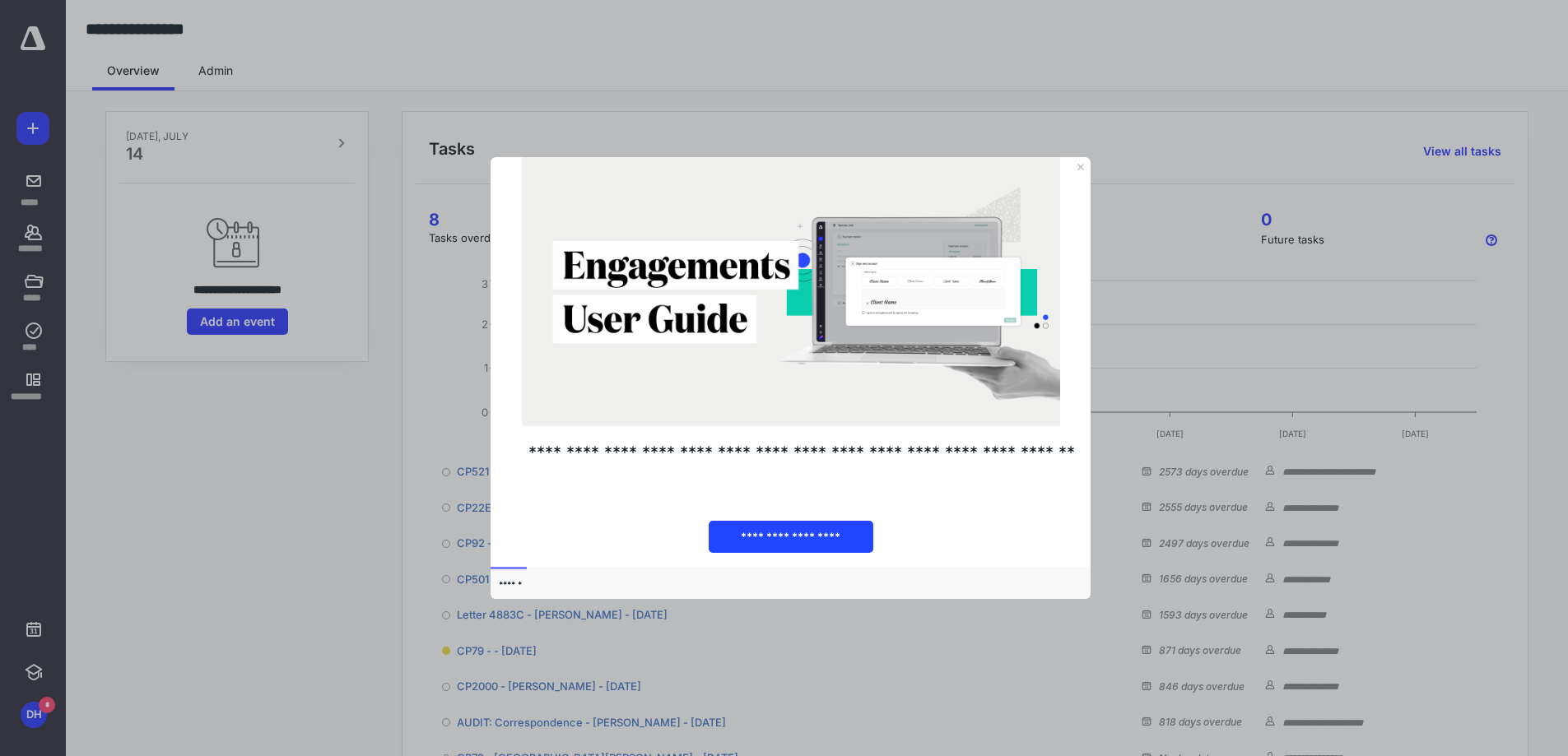 click on "**********" at bounding box center (790, 536) 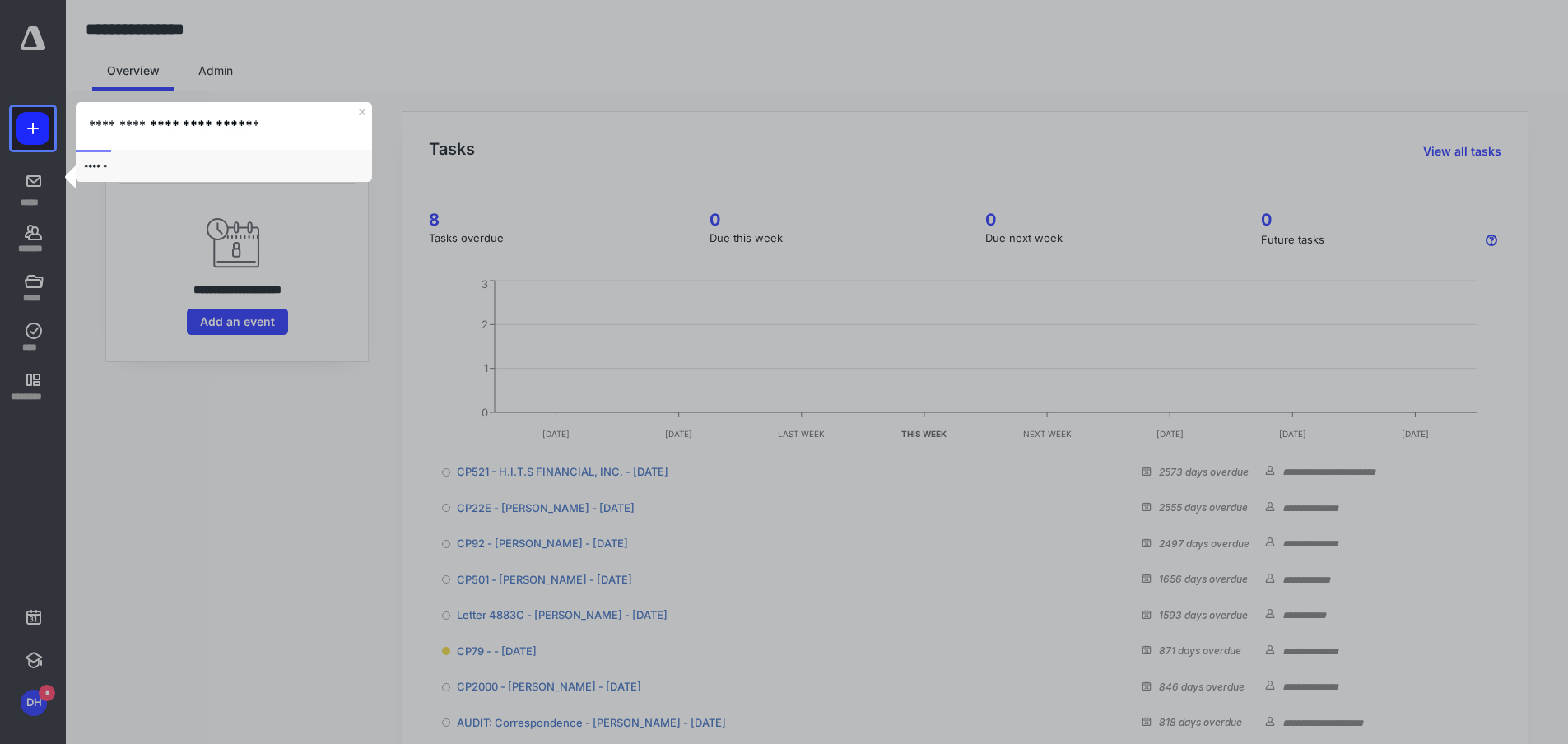 click 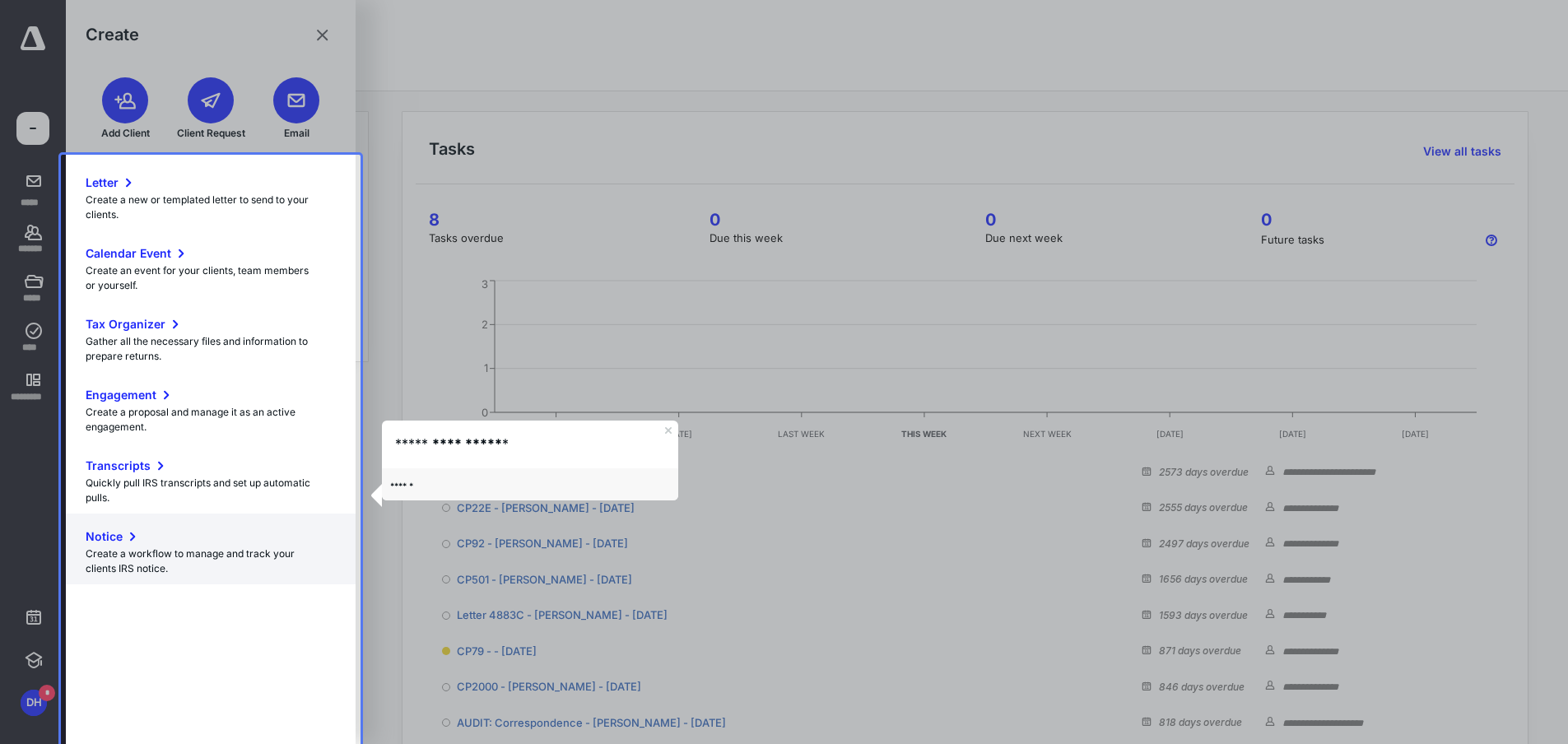 click on "Notice" at bounding box center (104, 537) 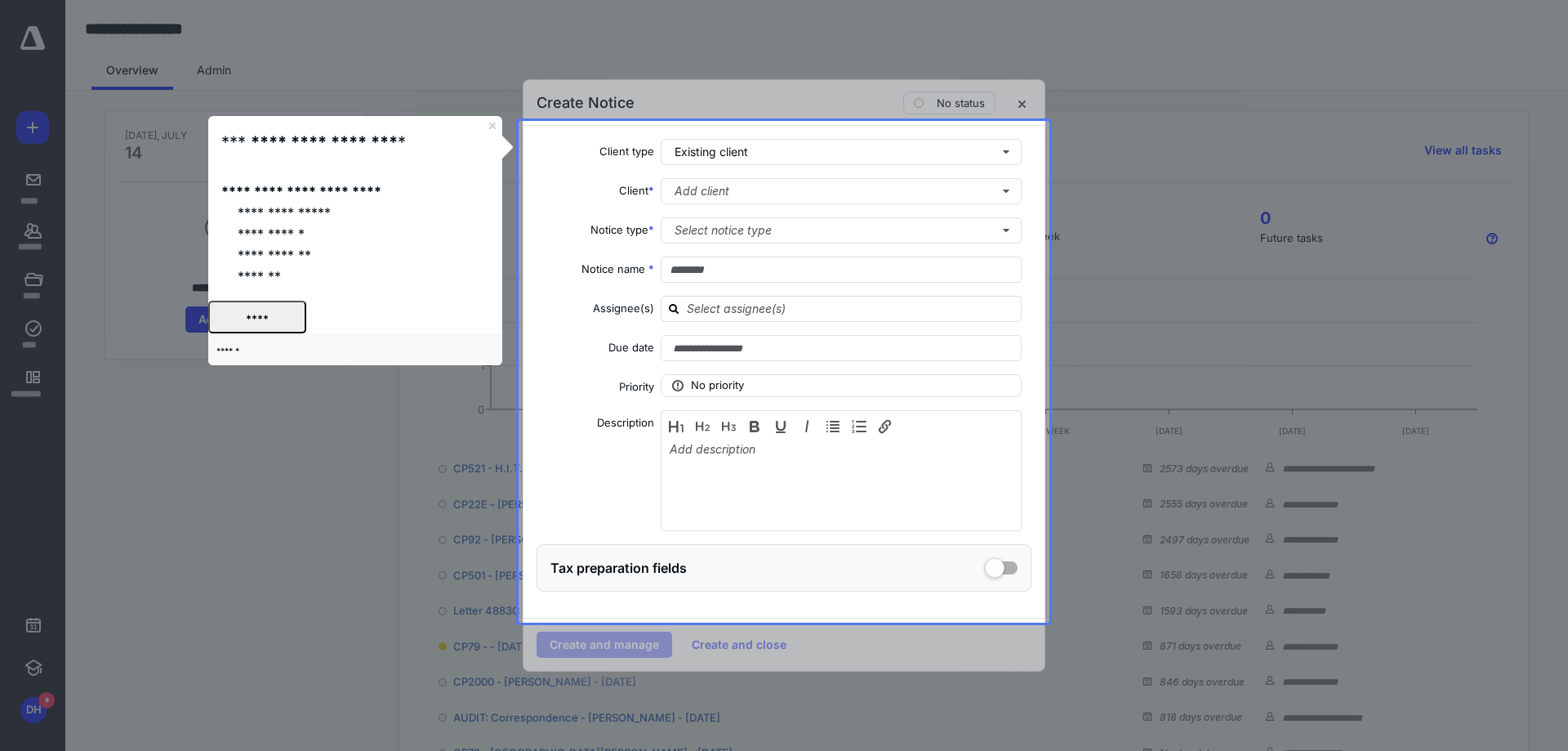 click at bounding box center (1022, 103) 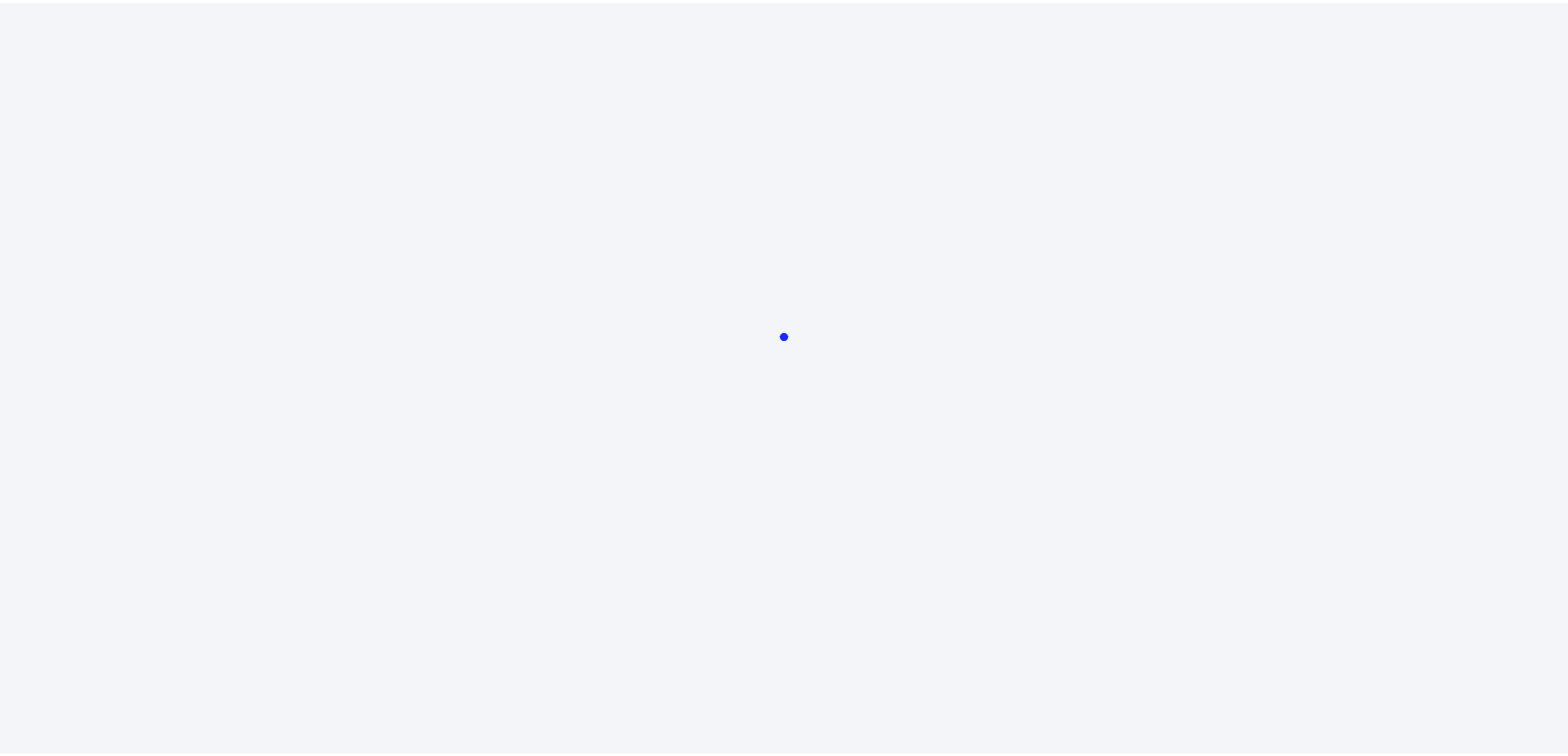 scroll, scrollTop: 0, scrollLeft: 0, axis: both 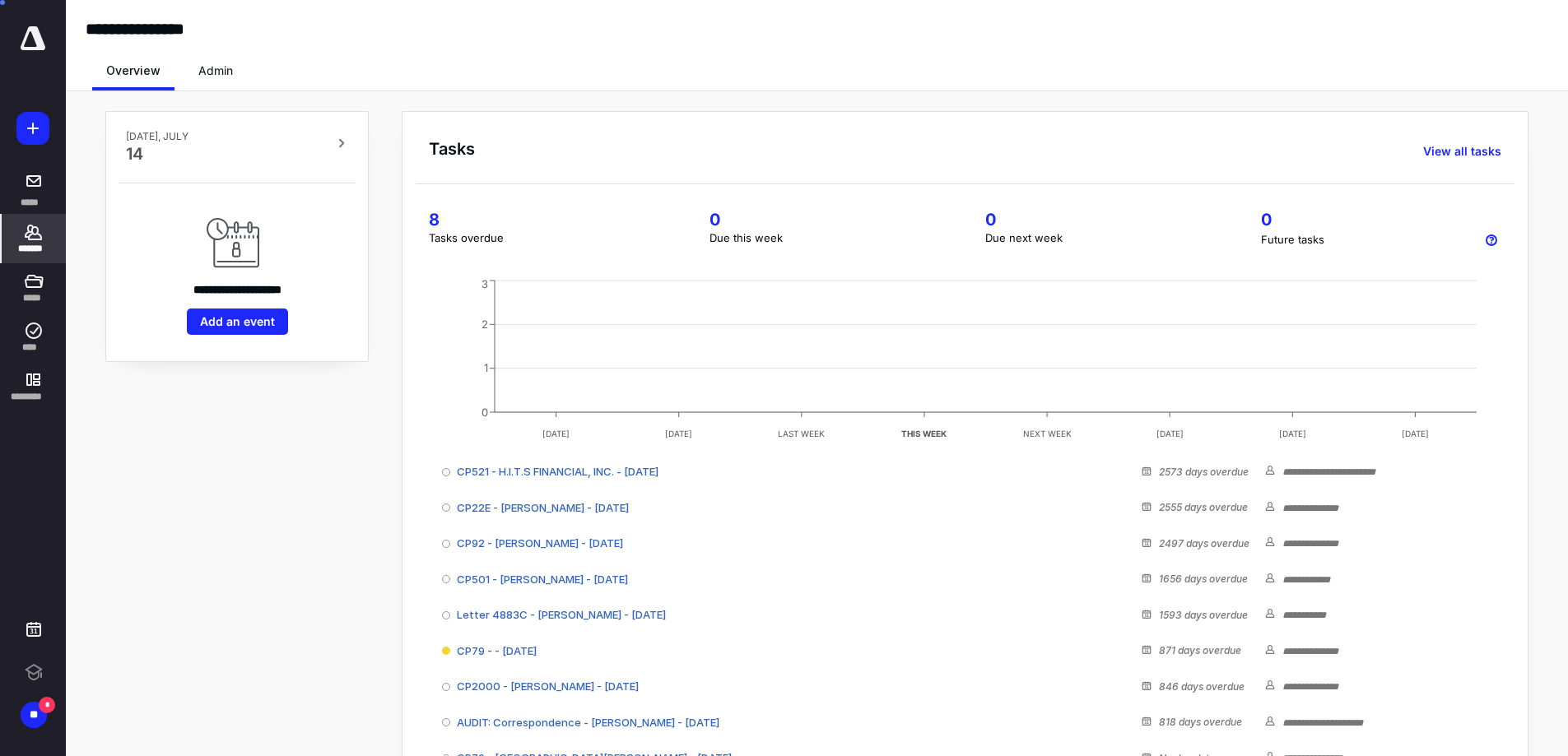 click on "*******" at bounding box center [34, 239] 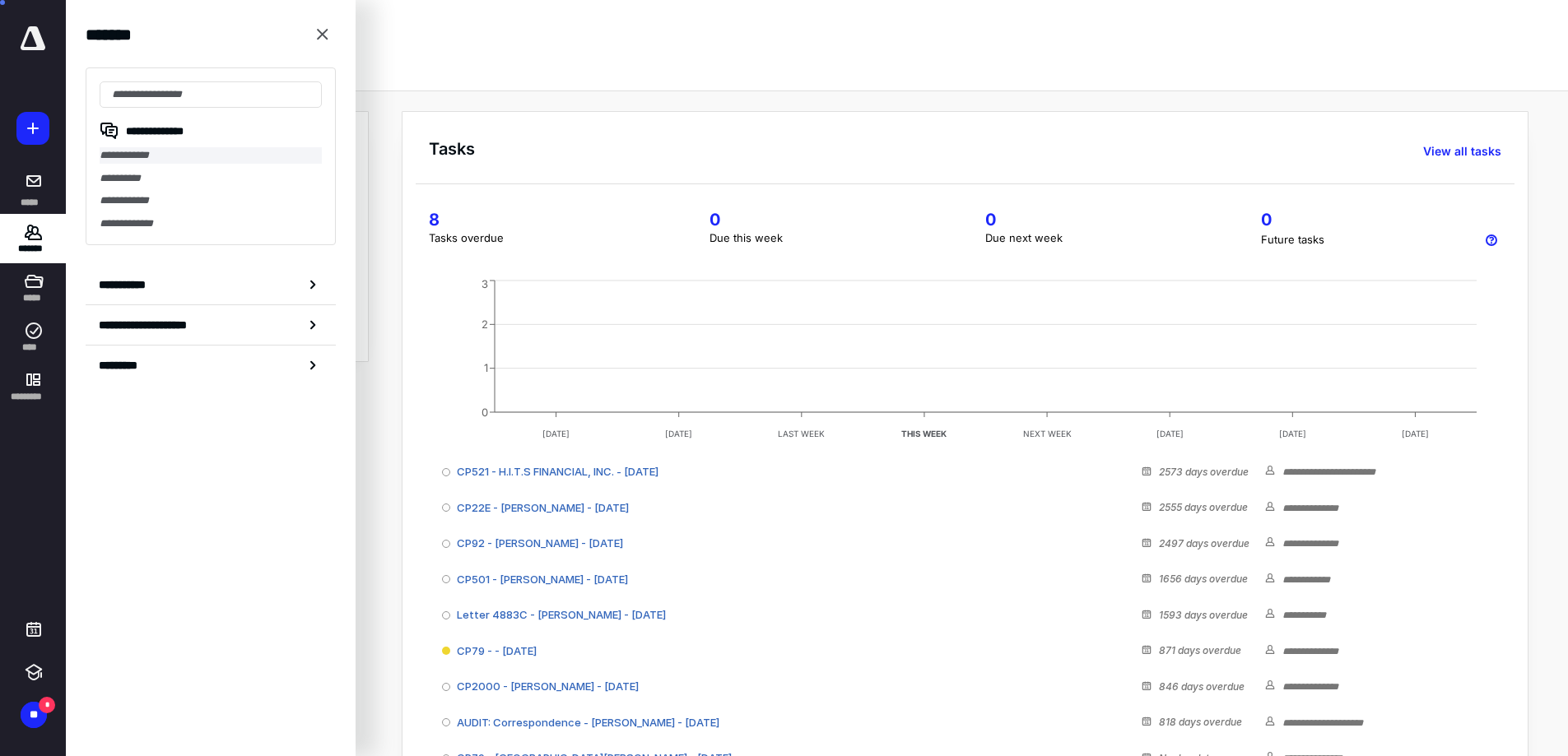 click on "**********" at bounding box center (211, 155) 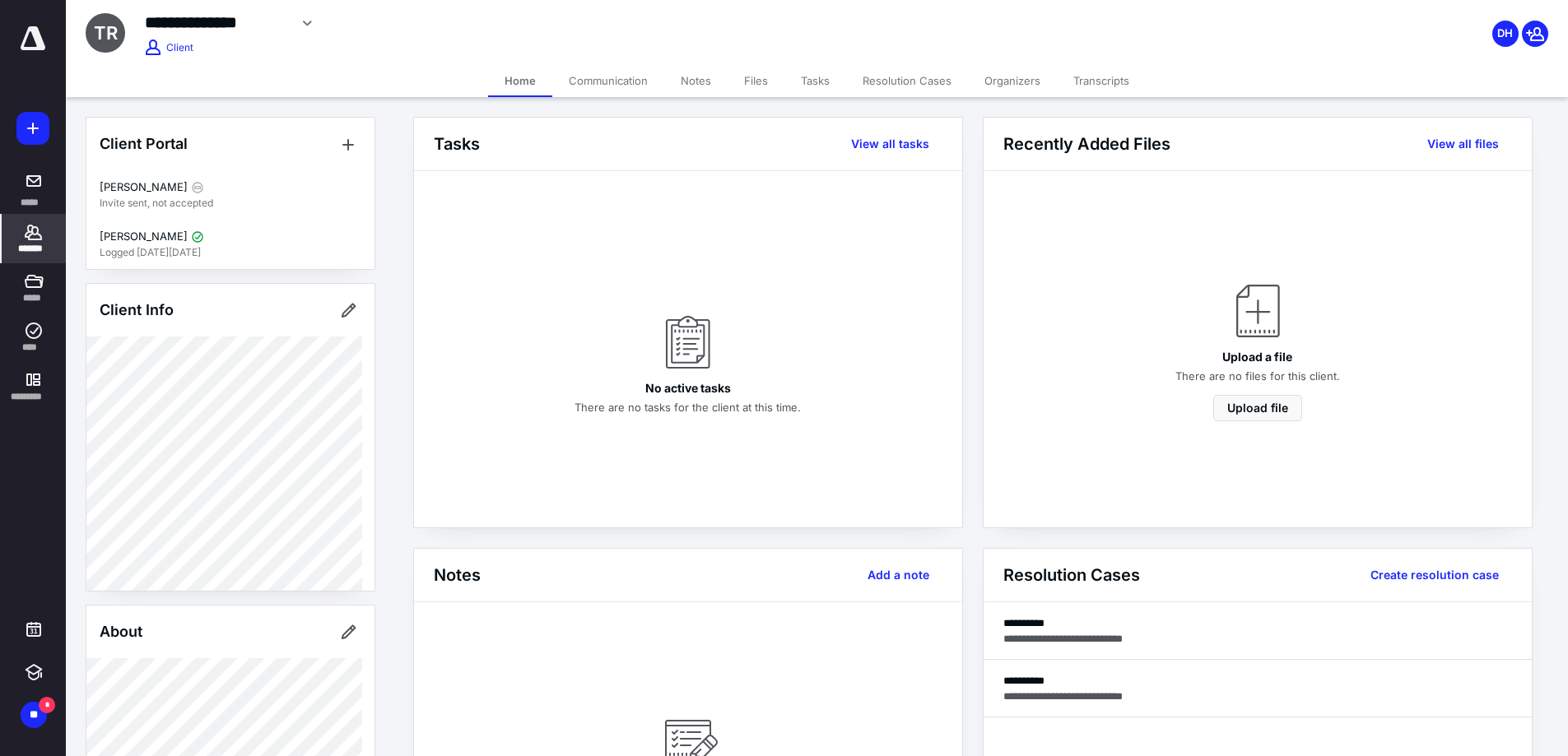 click on "Resolution Cases" at bounding box center [907, 81] 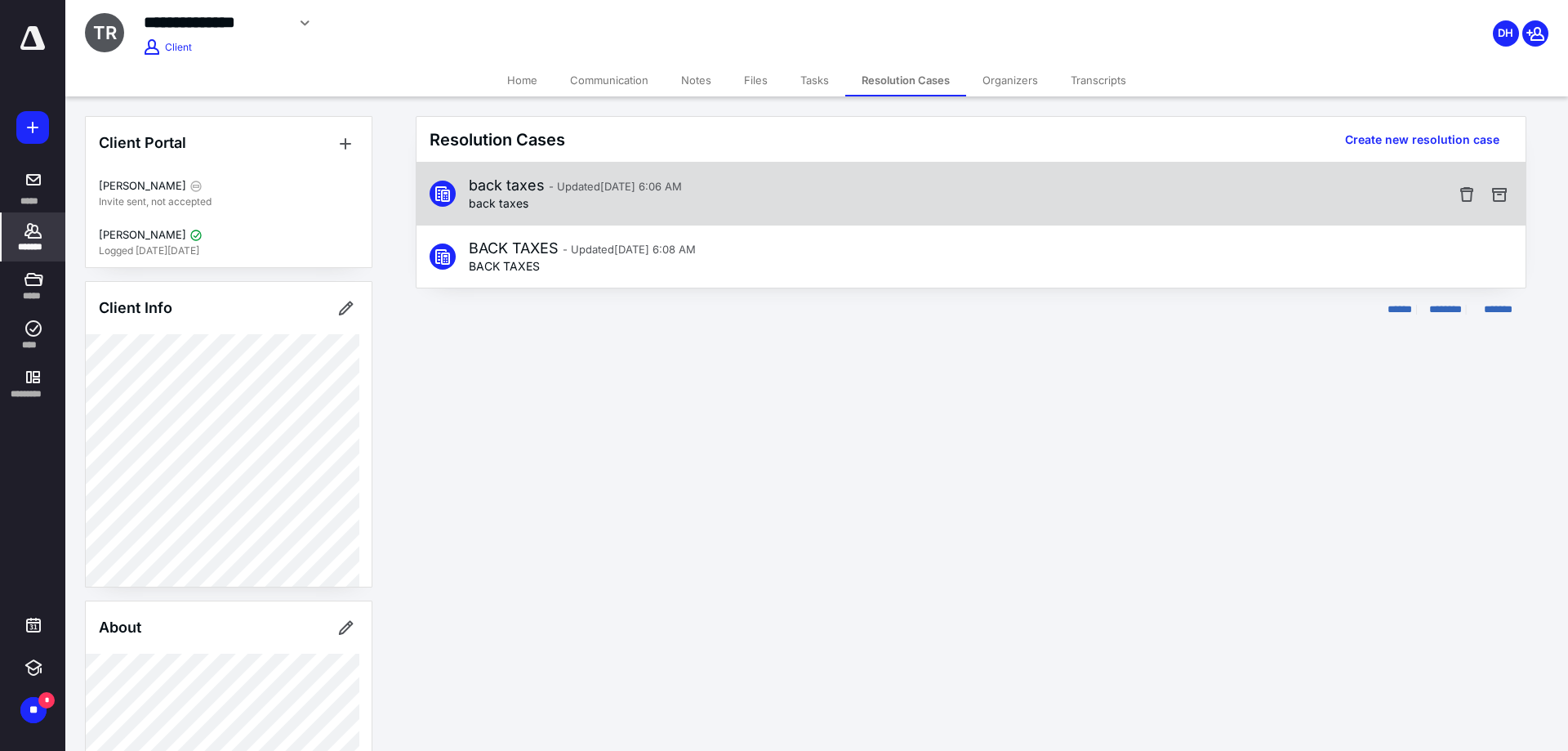 click on "back taxes" at bounding box center (575, 203) 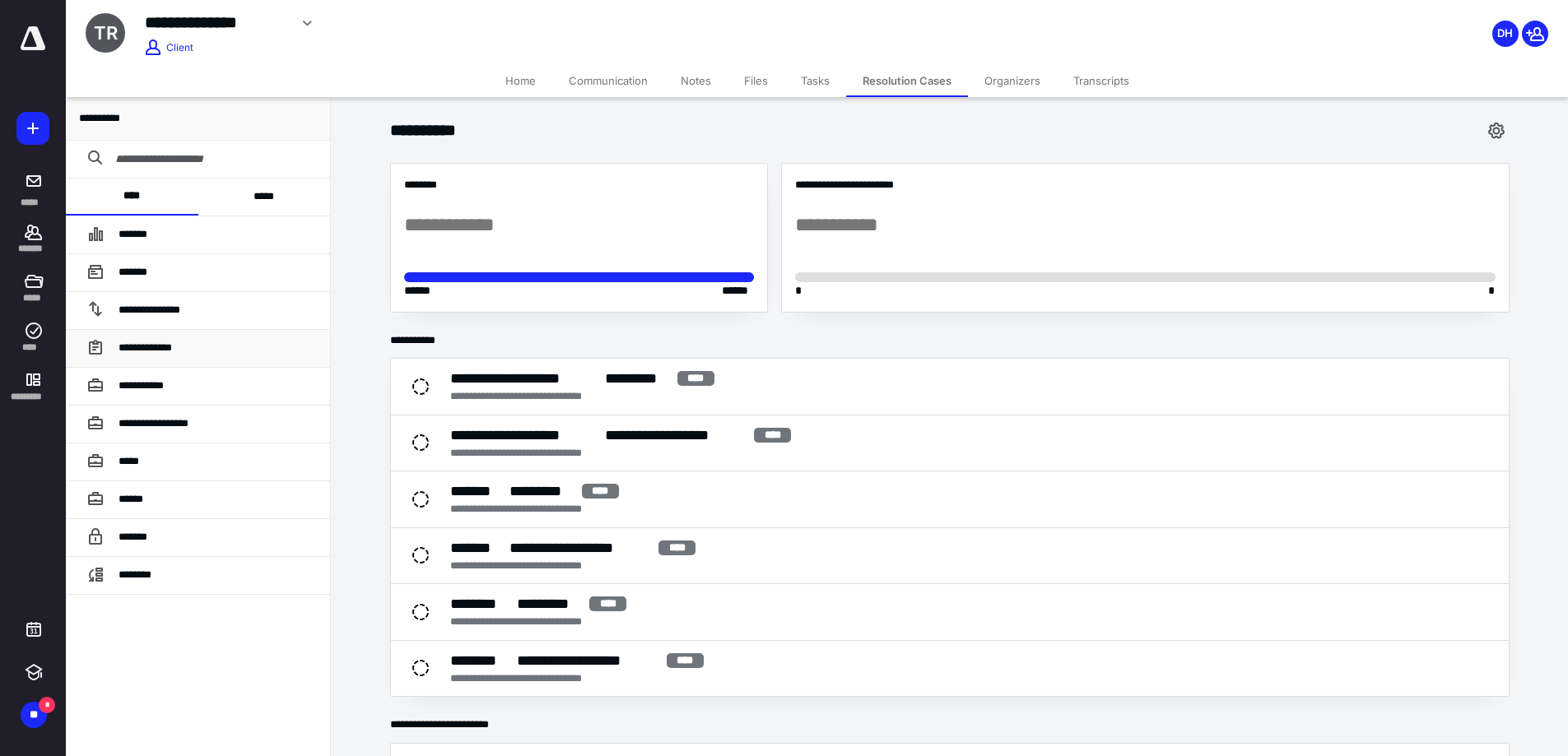 click on "**********" at bounding box center [217, 348] 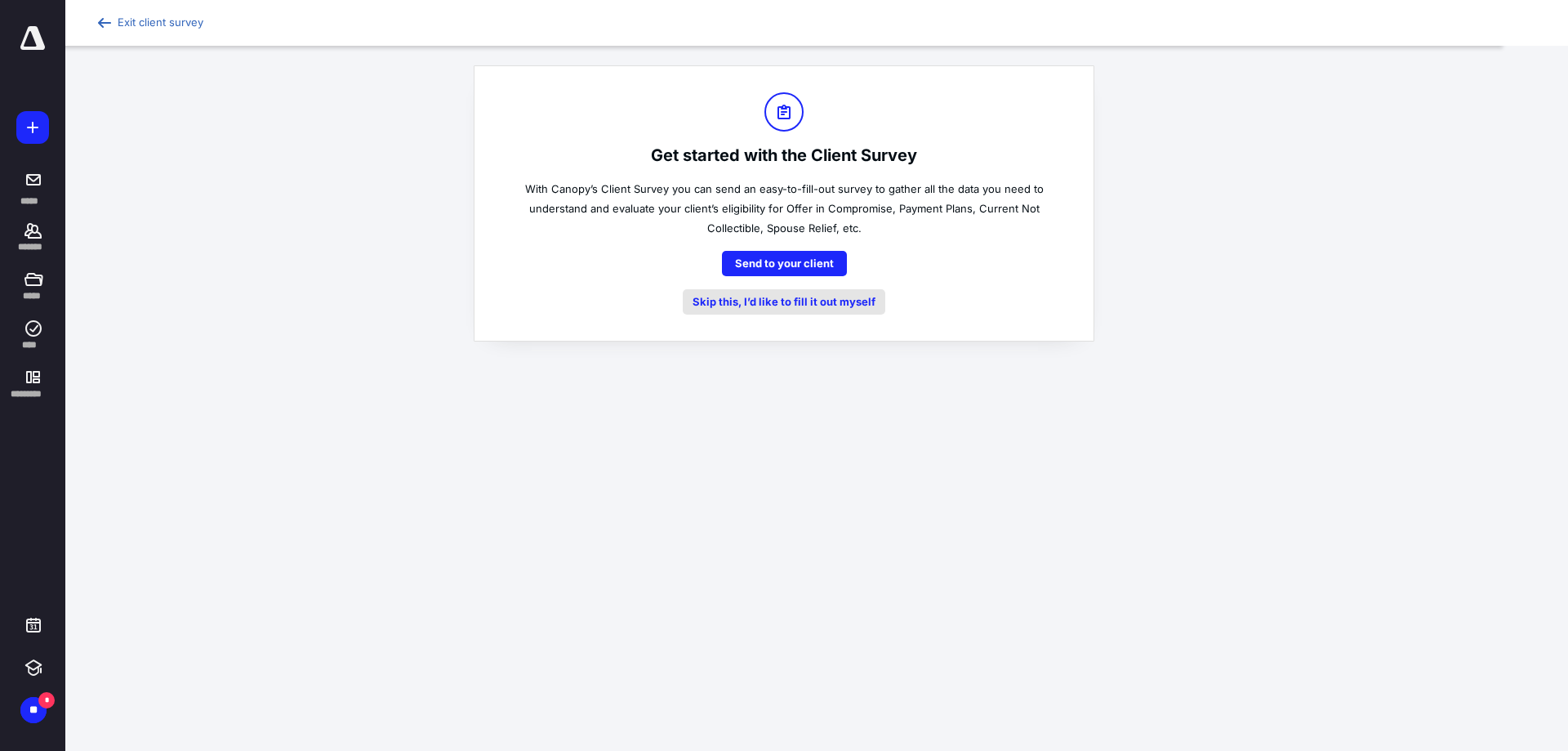 click on "Skip this, I’d like to fill it out myself" at bounding box center [784, 302] 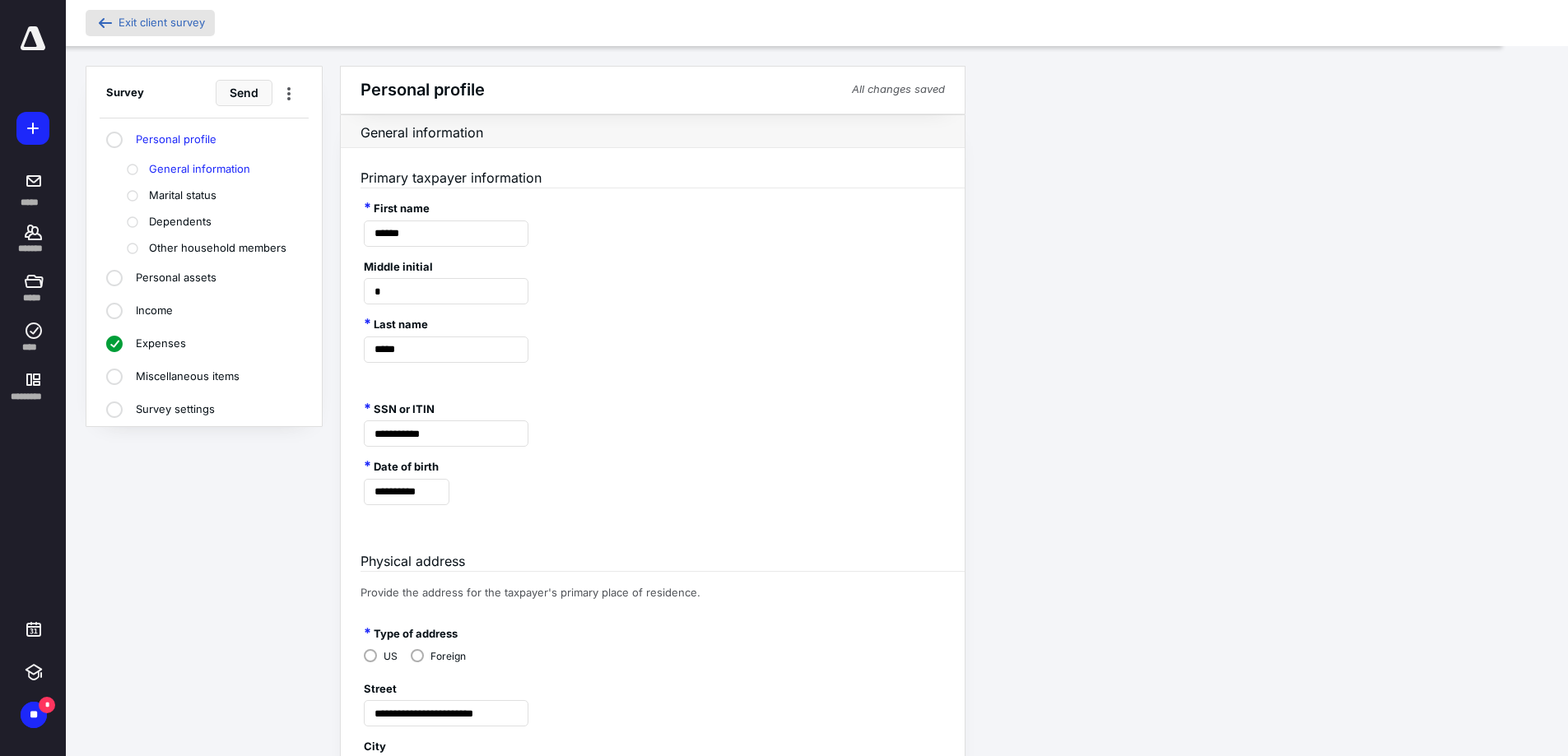 click at bounding box center [107, 23] 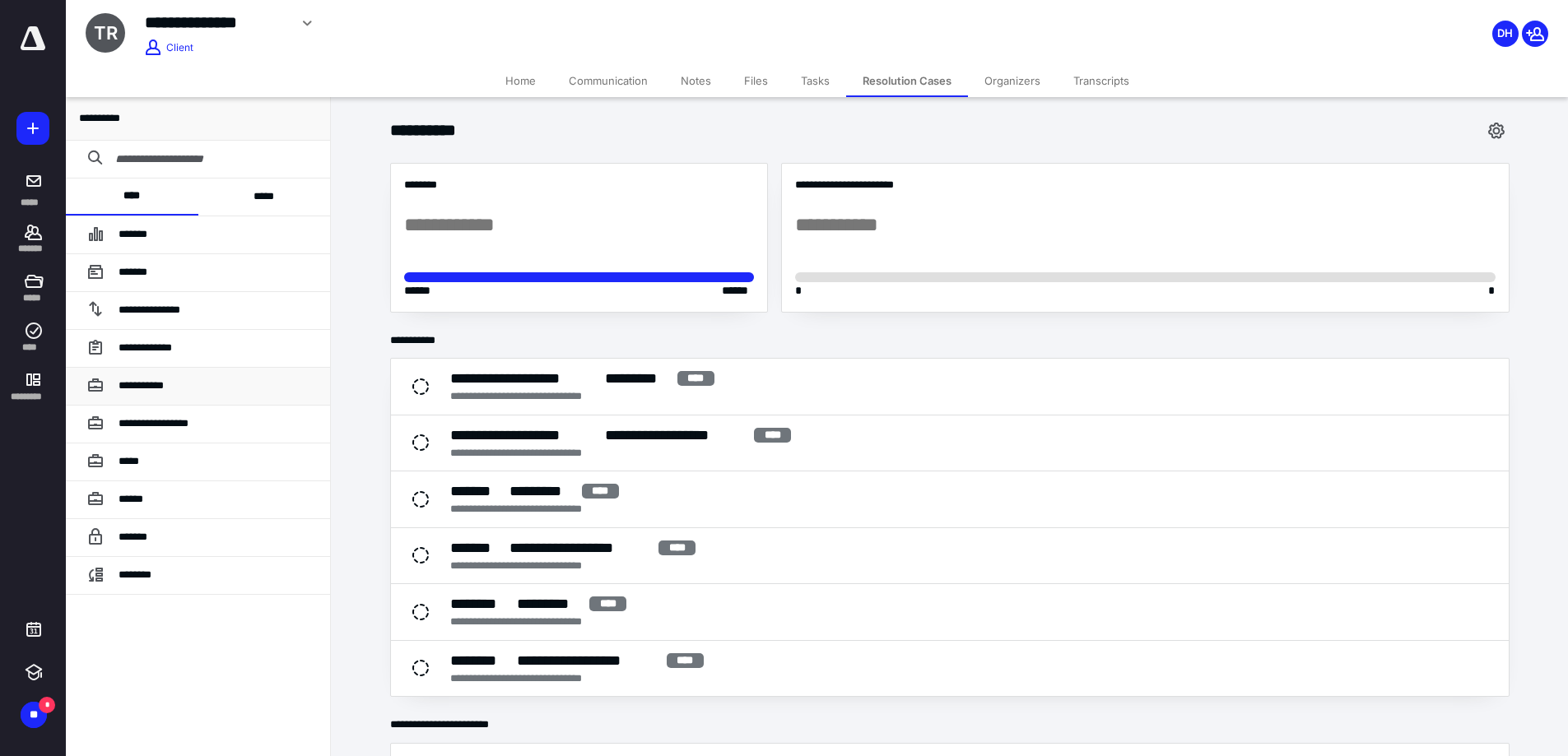 click on "**********" at bounding box center (141, 385) 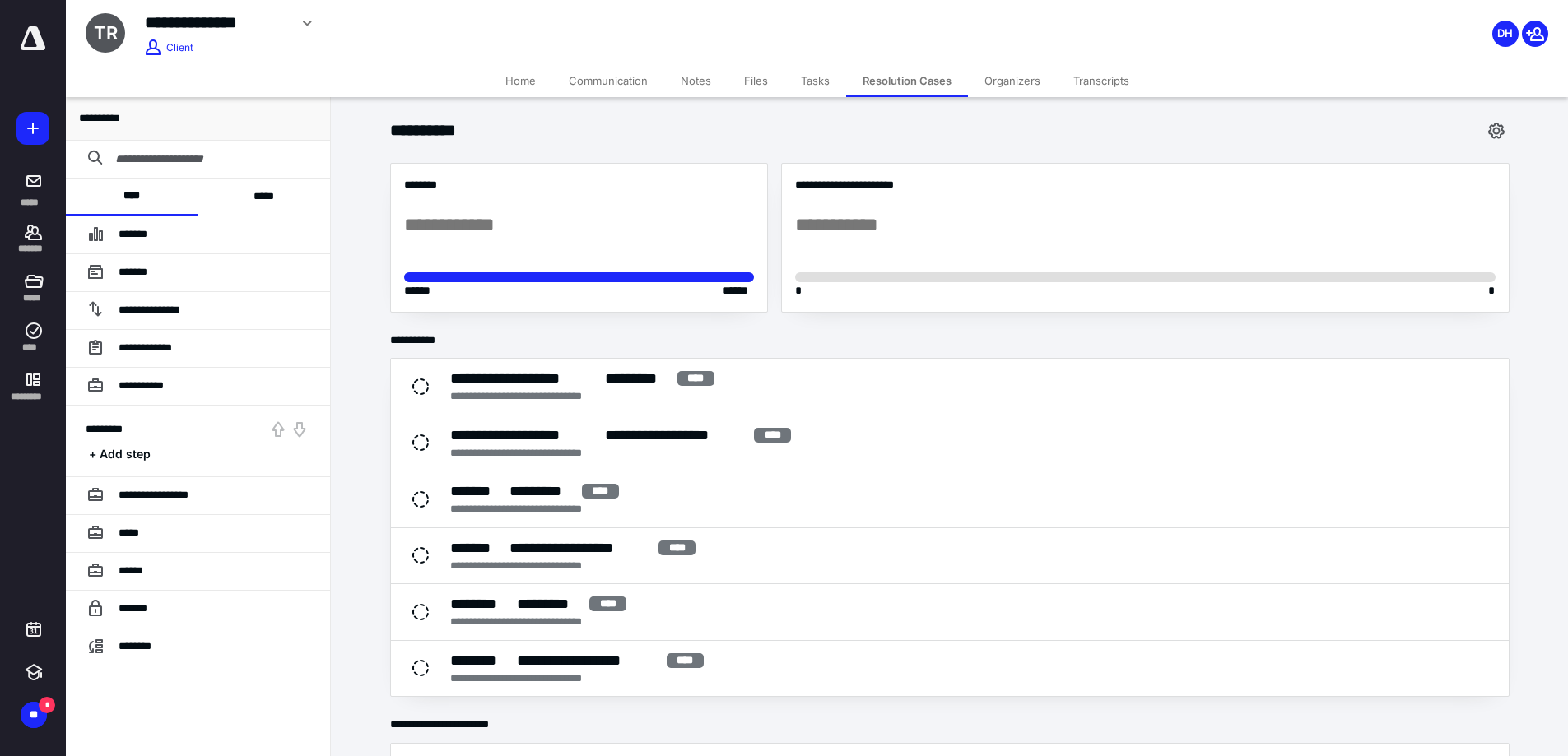 click on "*********" at bounding box center [104, 429] 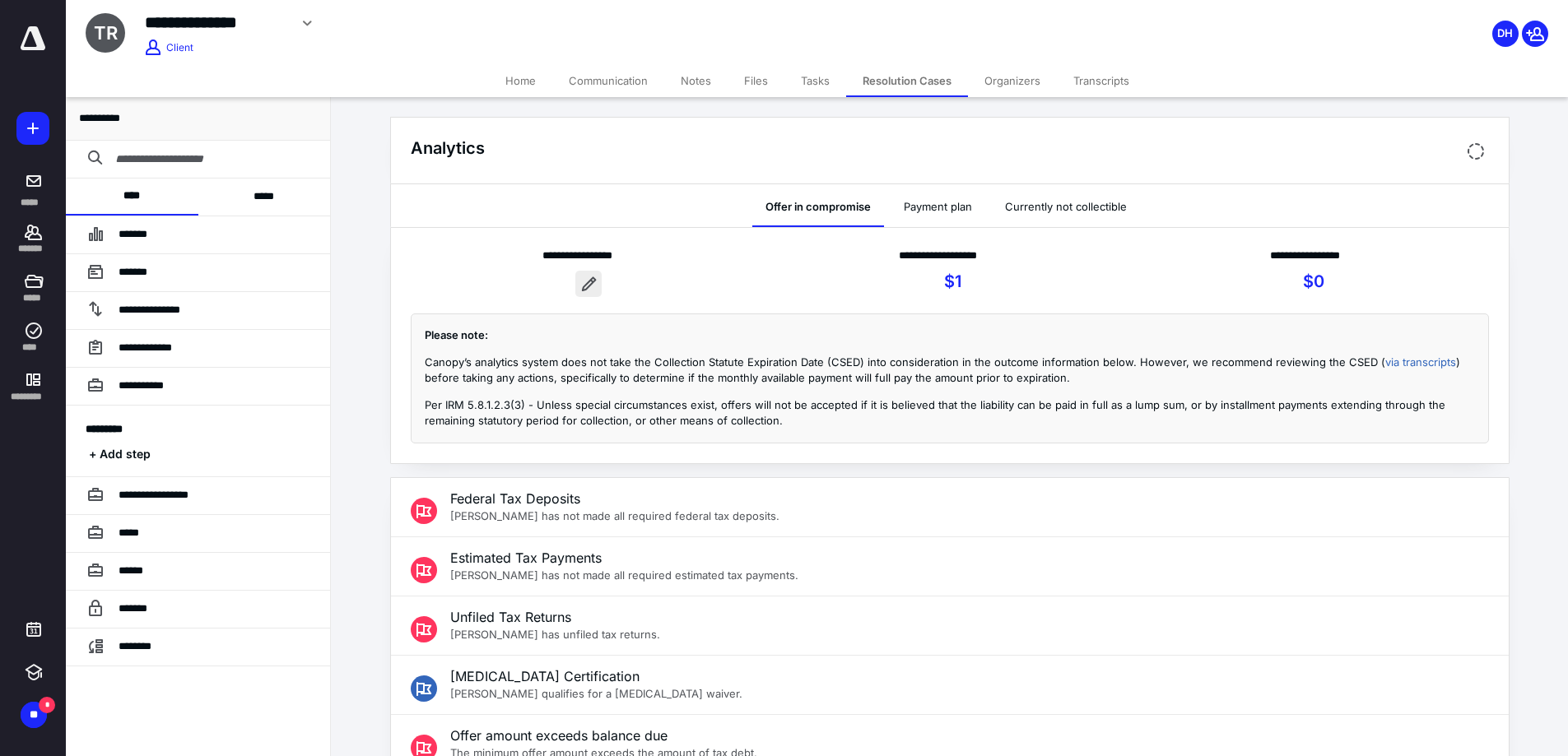 click at bounding box center [589, 284] 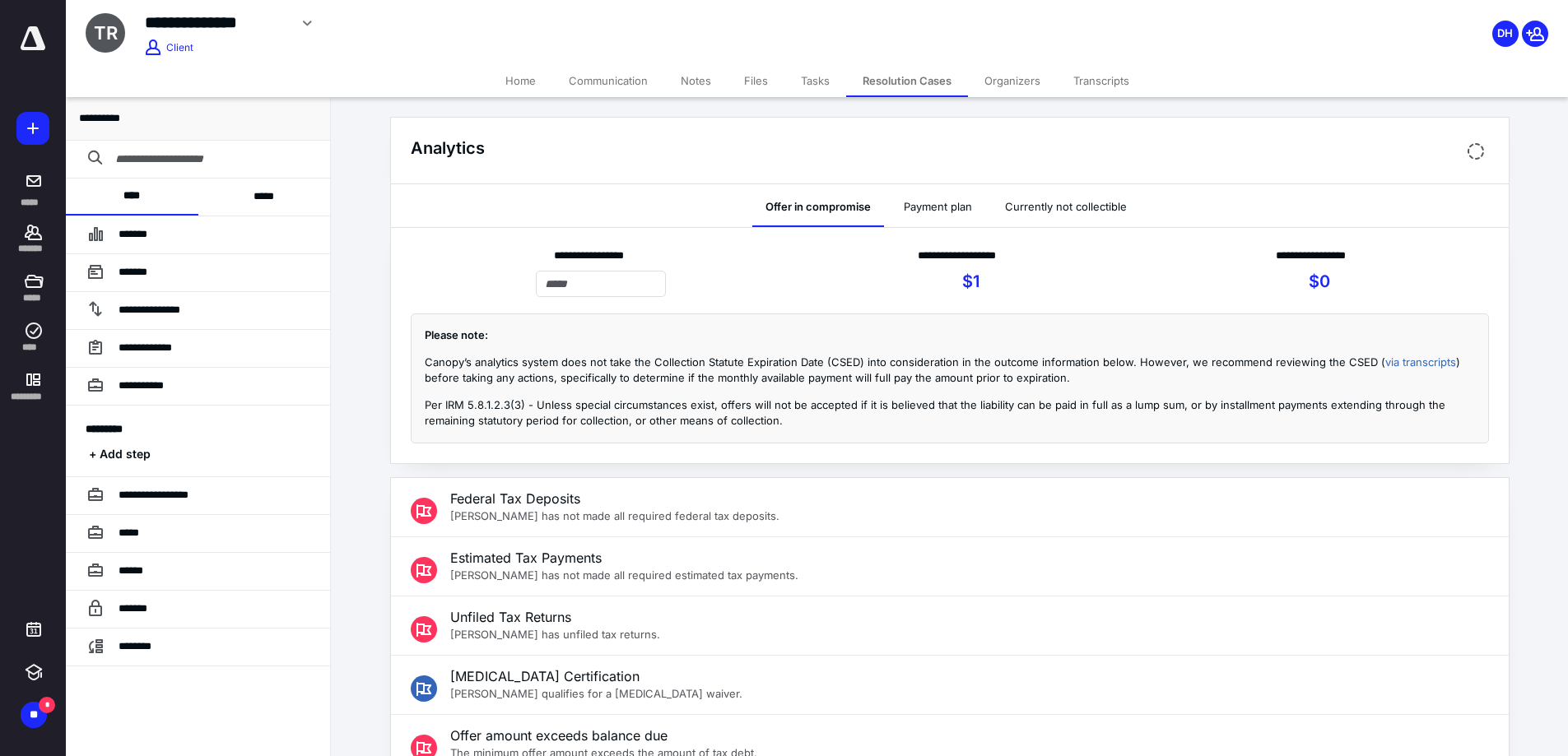 click on "Transcripts" at bounding box center [1101, 81] 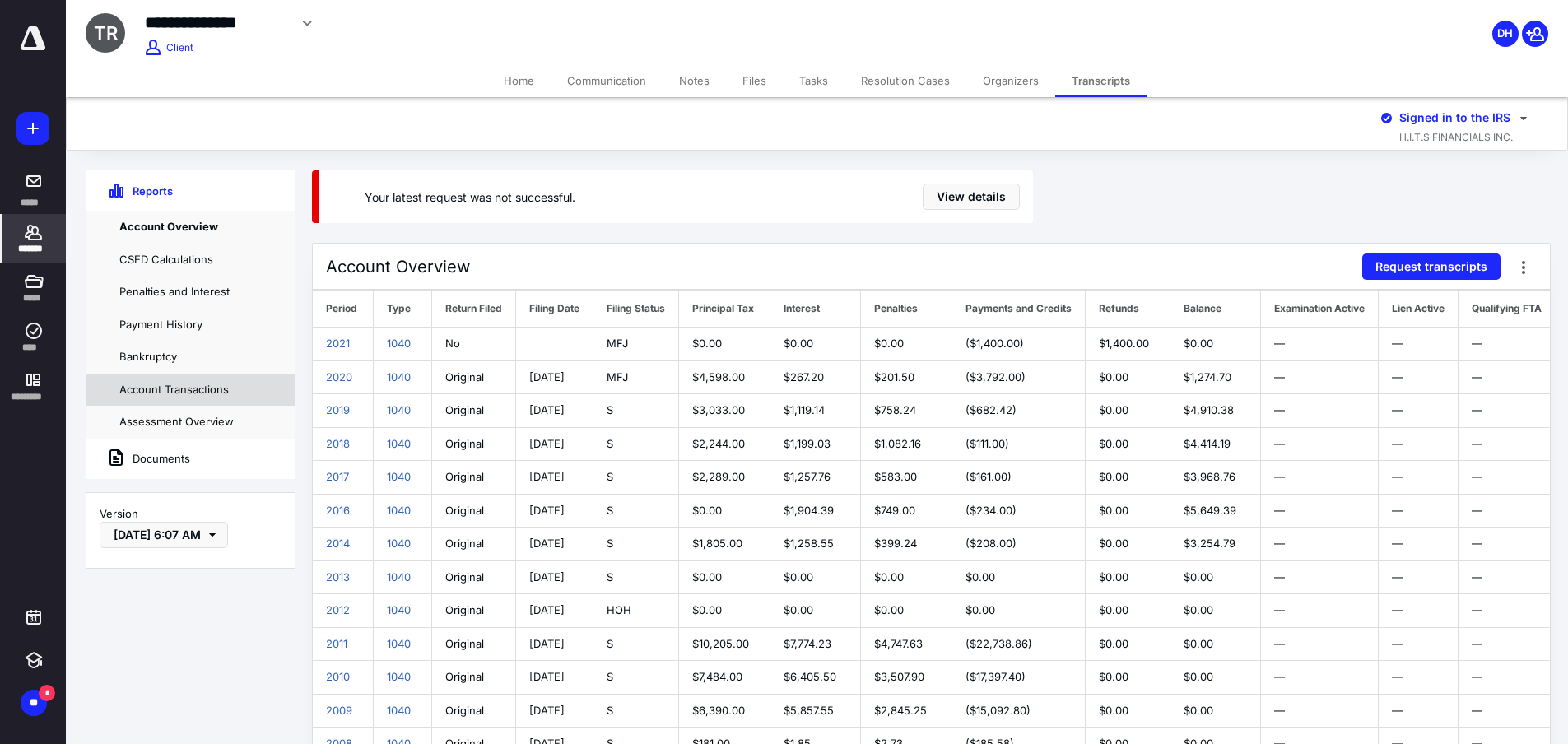 click on "Account Transactions" at bounding box center [190, 390] 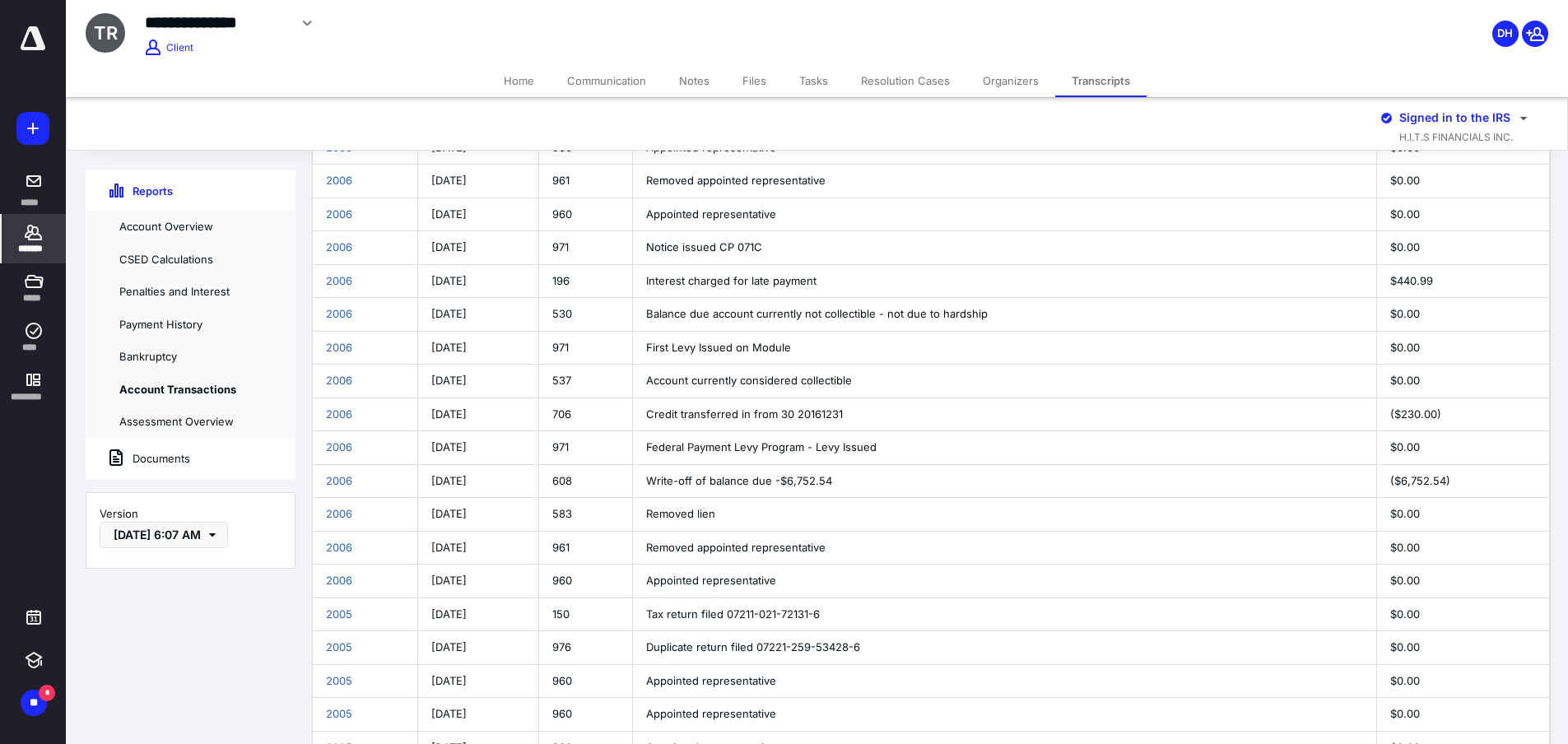 scroll, scrollTop: 10292, scrollLeft: 0, axis: vertical 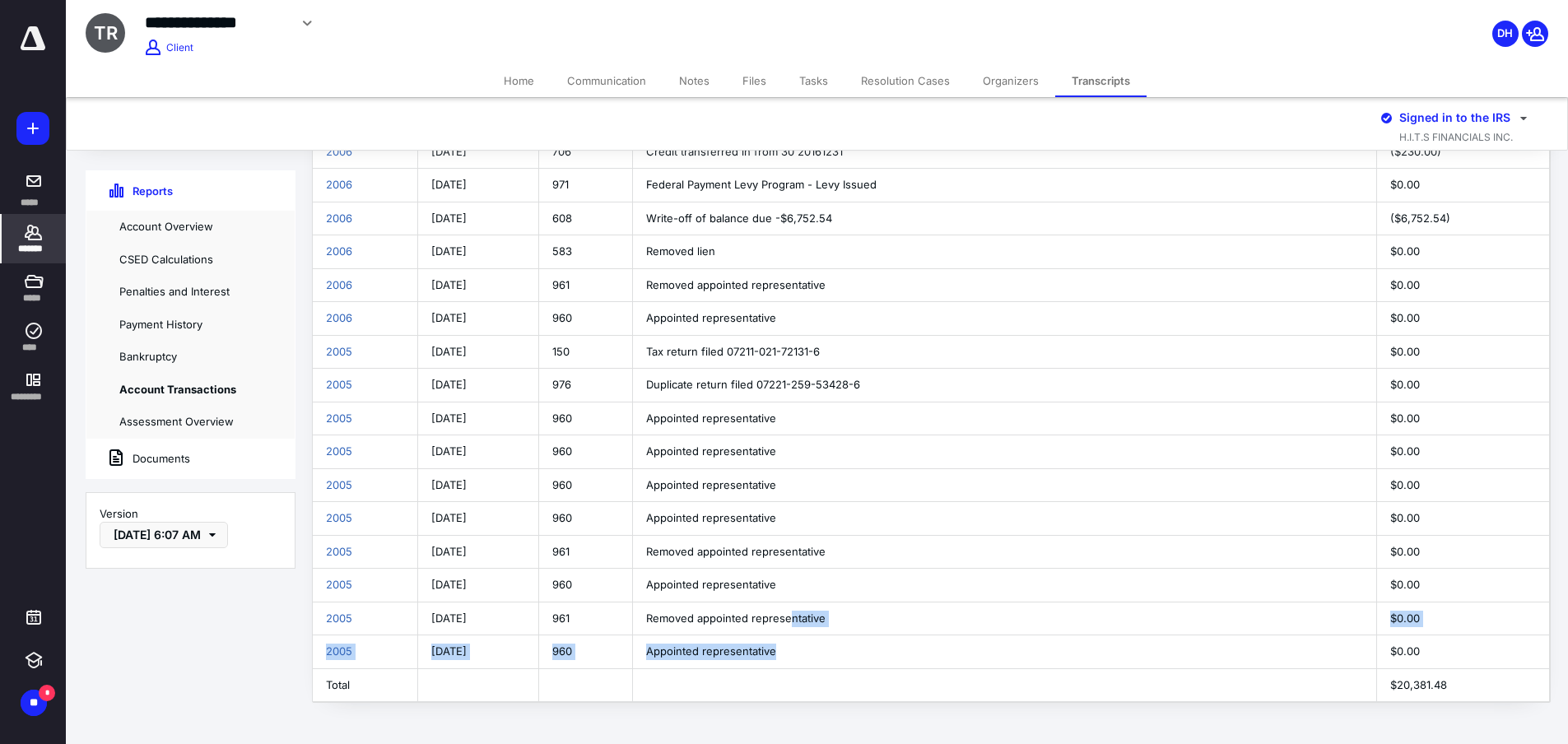 drag, startPoint x: 891, startPoint y: 643, endPoint x: 908, endPoint y: 644, distance: 17.02939 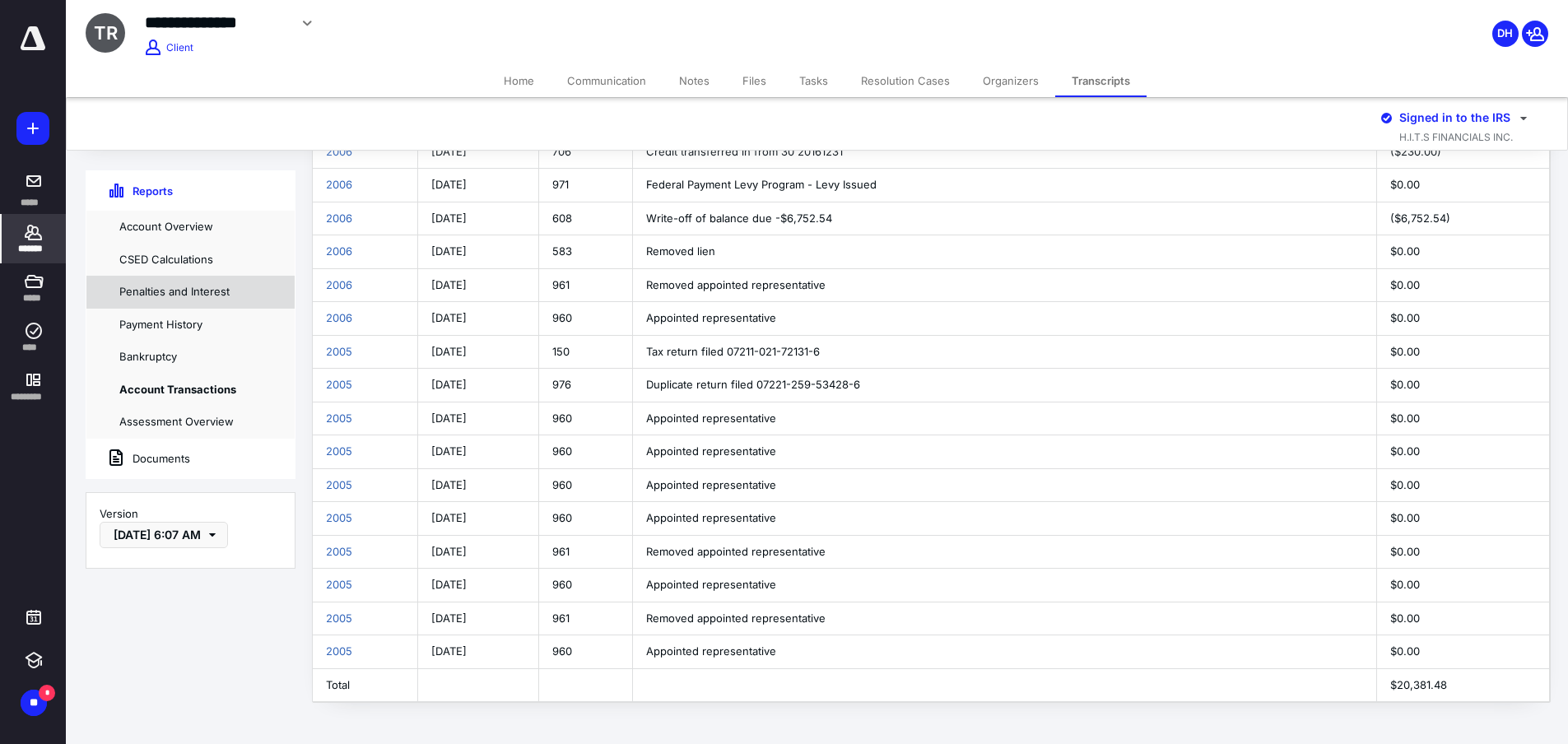 click on "Penalties and Interest" at bounding box center (190, 292) 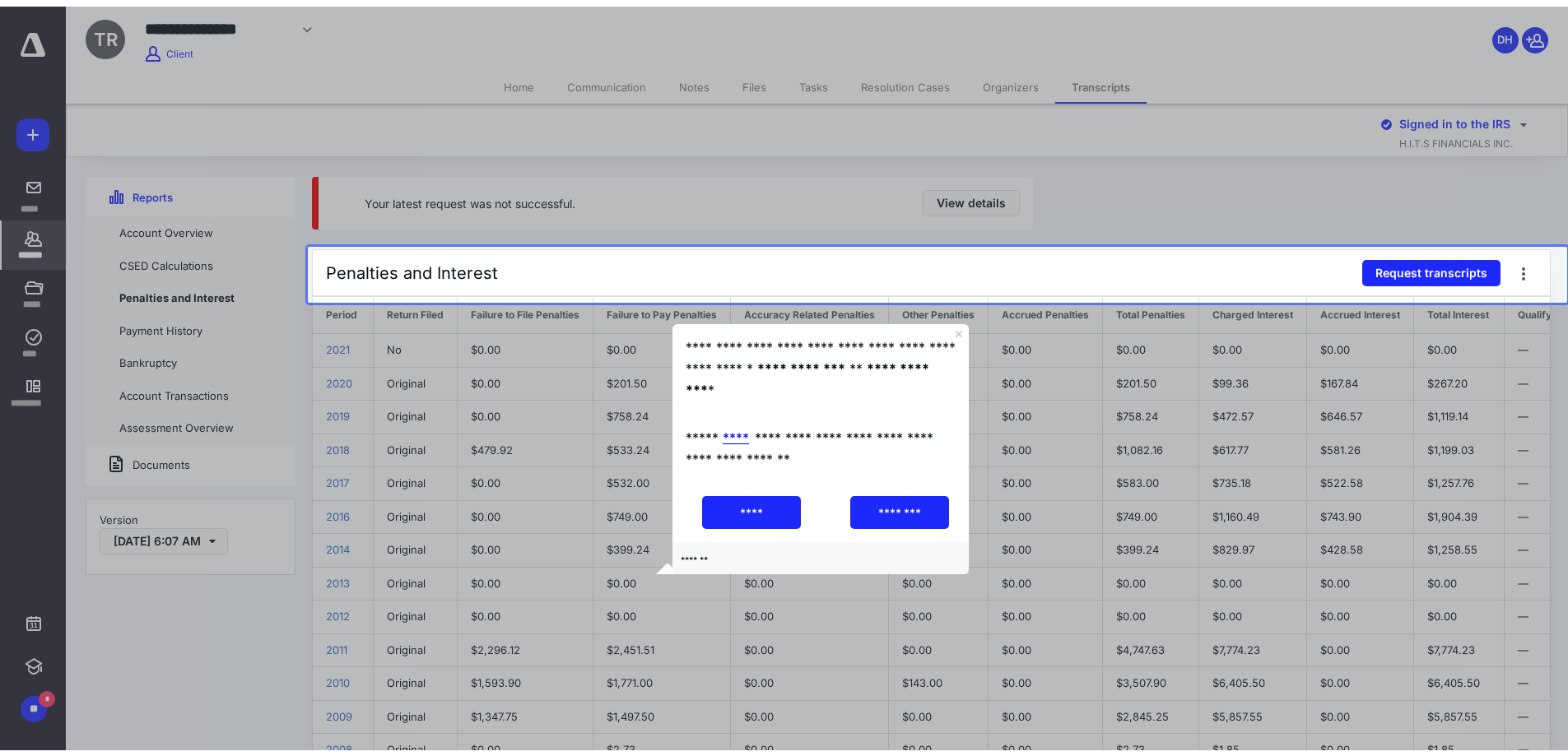 scroll, scrollTop: 0, scrollLeft: 0, axis: both 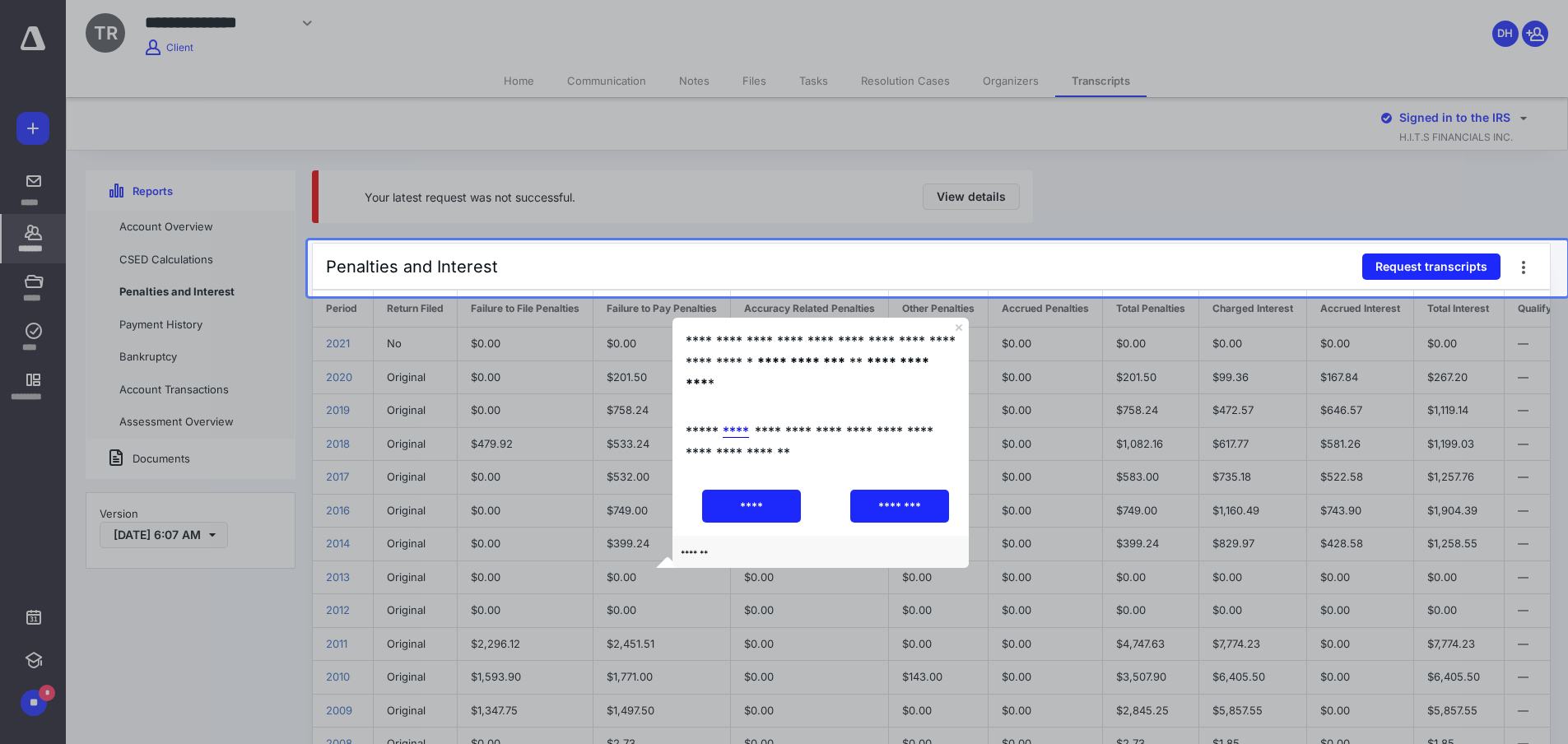 click on "**********" at bounding box center [821, 363] 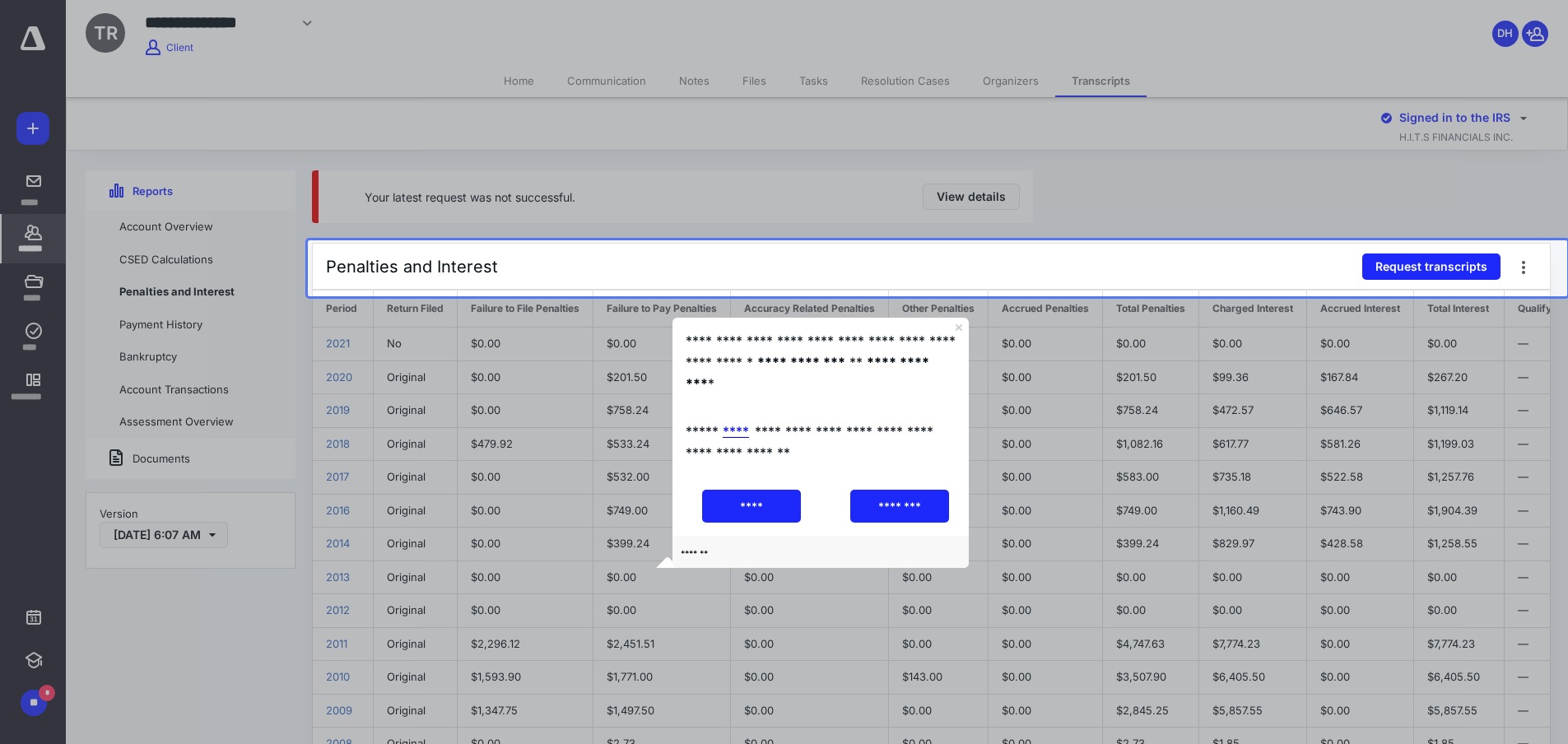 click on "****" at bounding box center (737, 432) 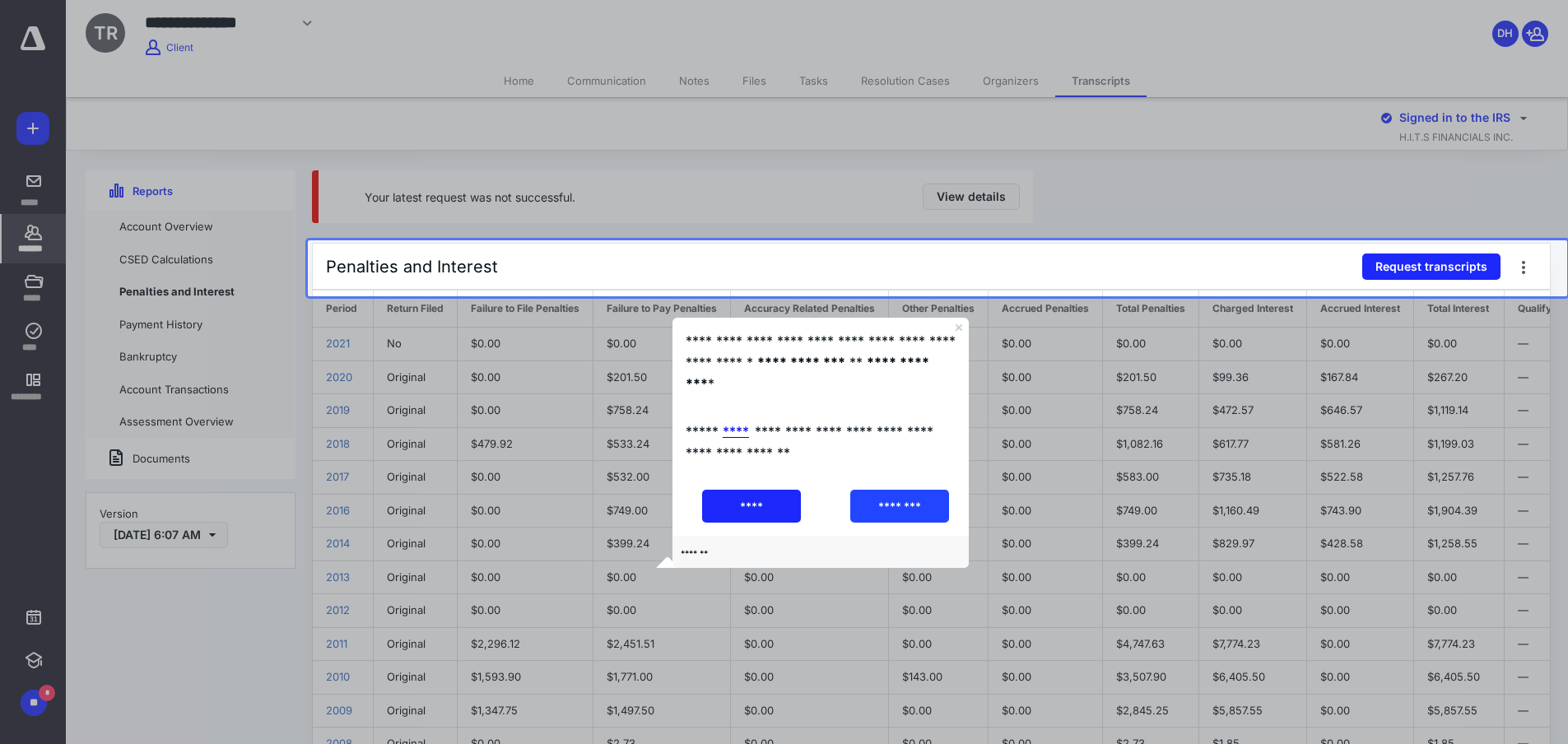 click on "********" at bounding box center [900, 506] 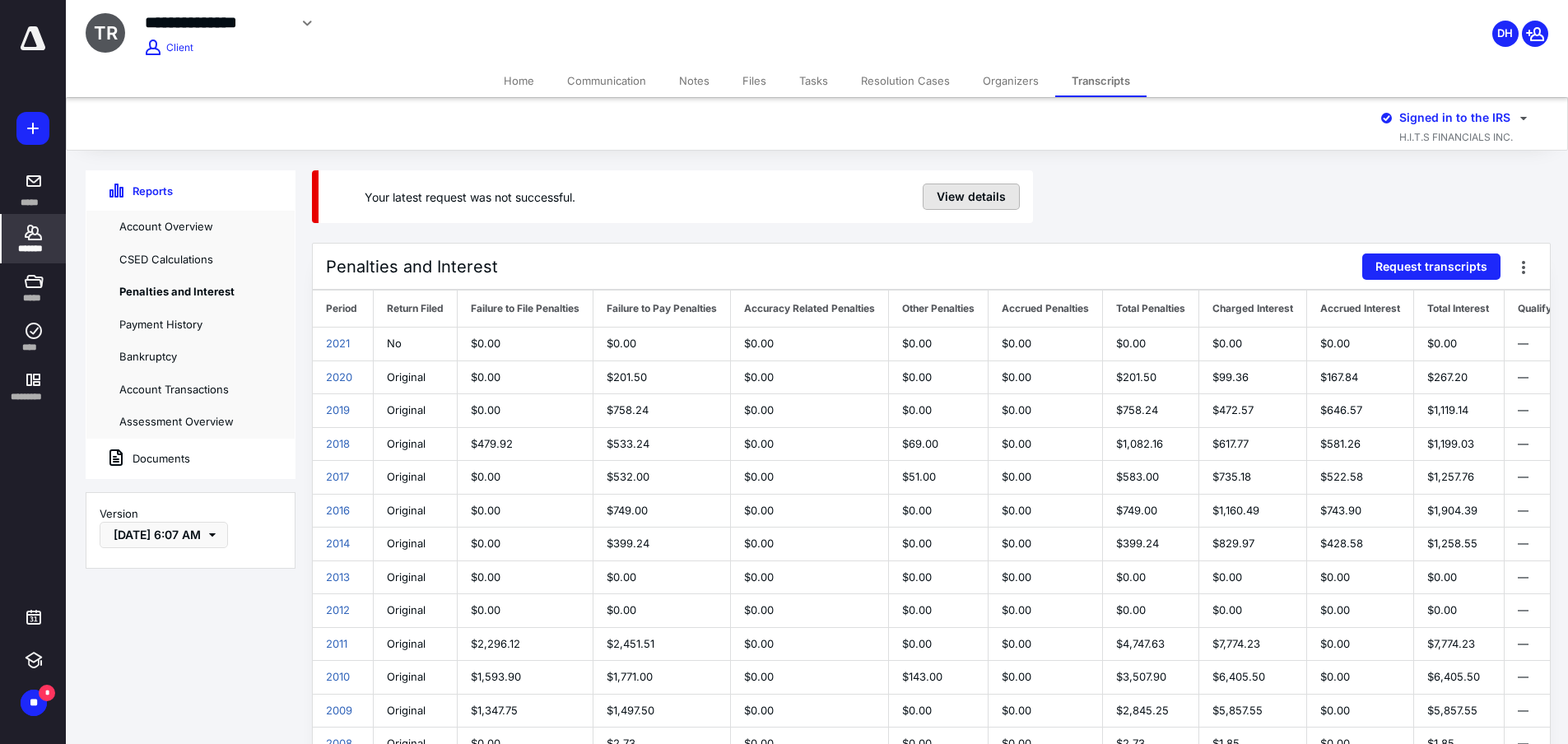 click on "View details" at bounding box center (971, 197) 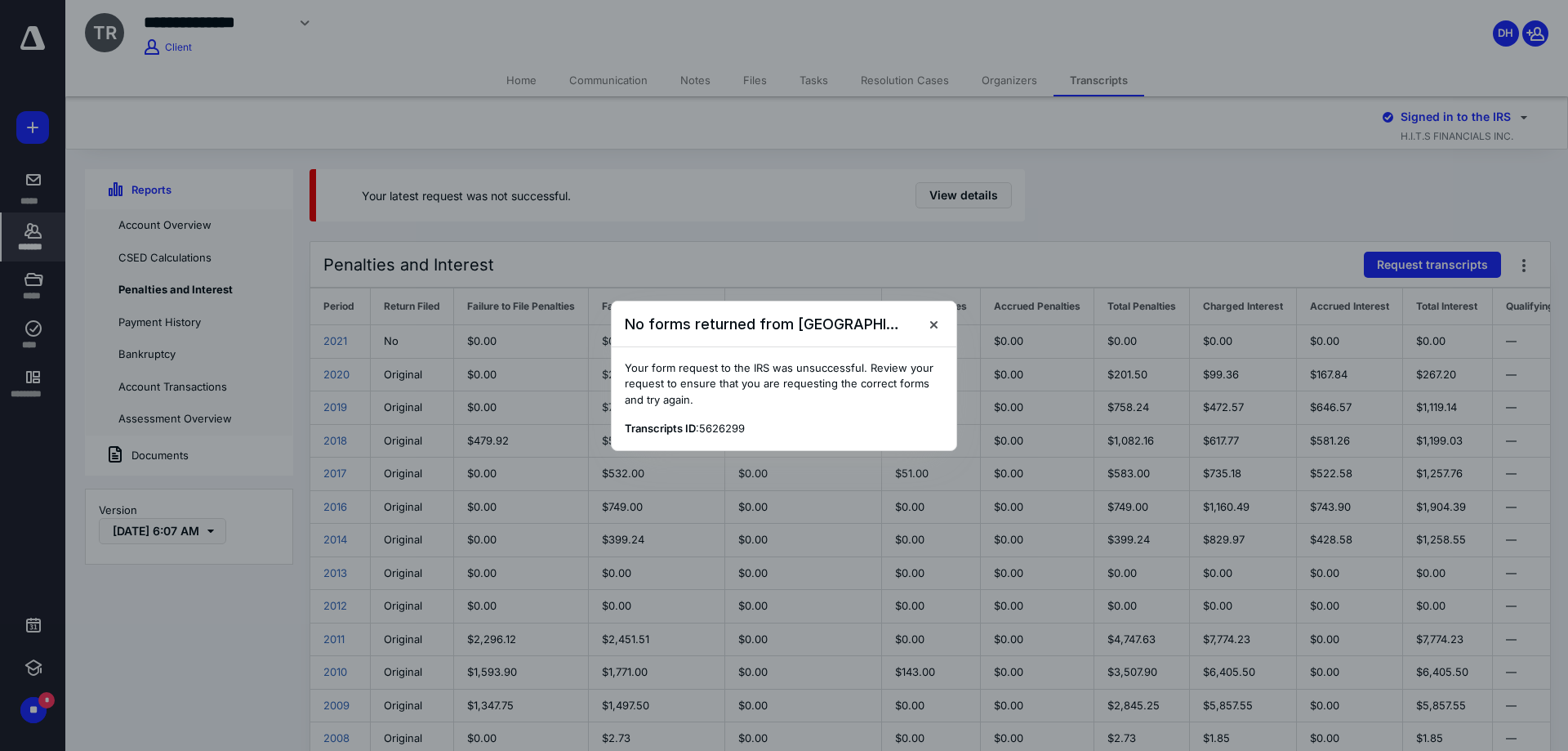 click at bounding box center [784, 375] 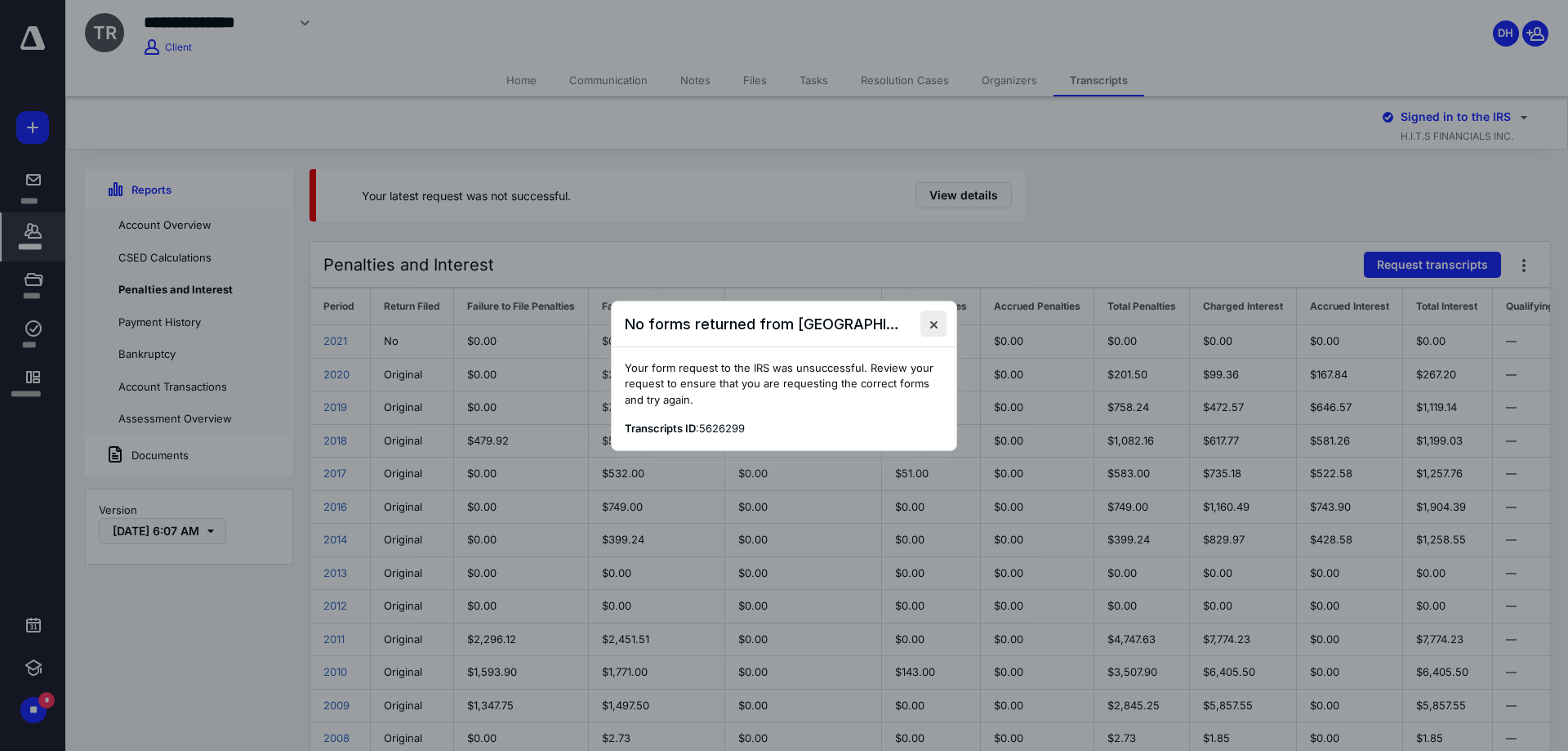 click at bounding box center (933, 324) 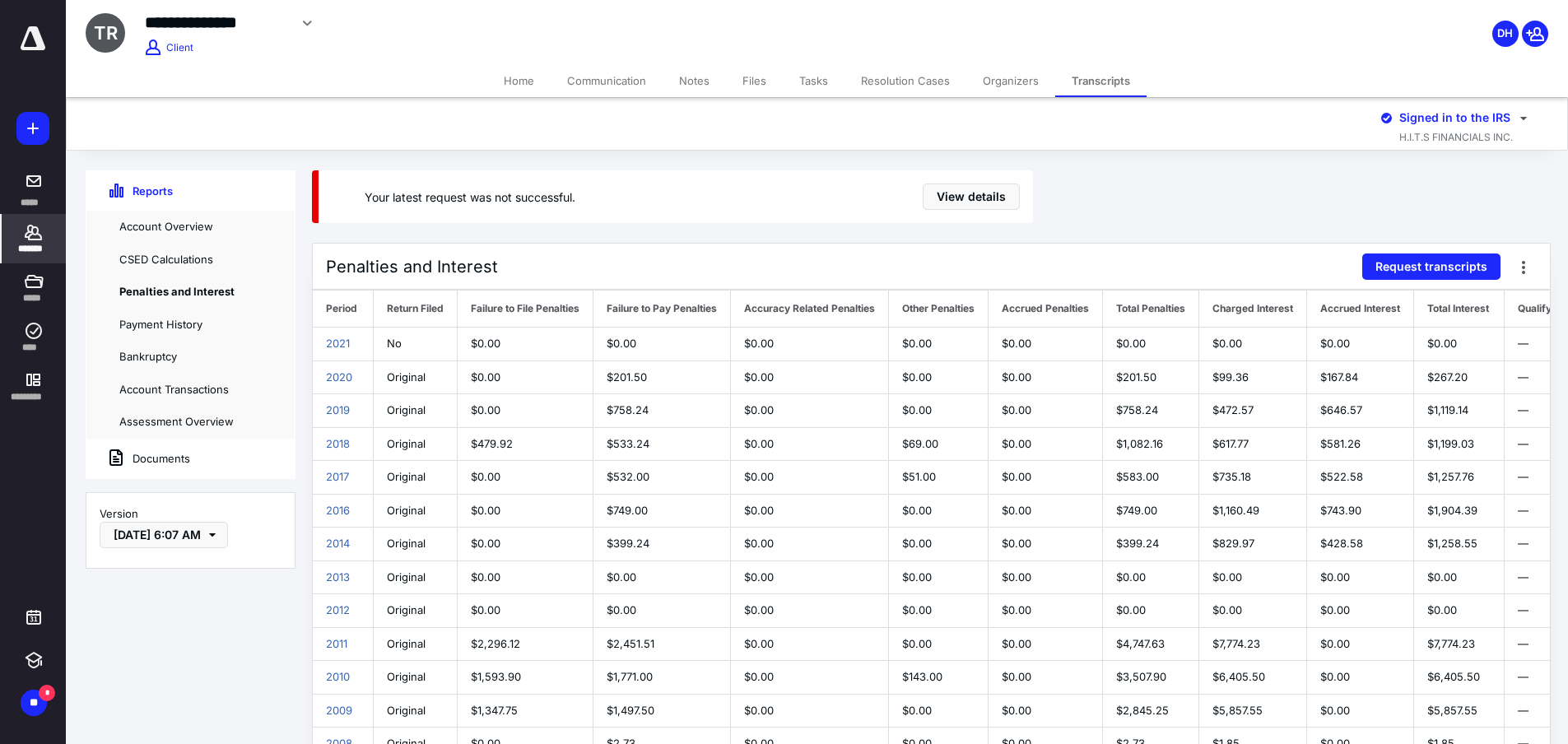 click on "Client" at bounding box center (179, 48) 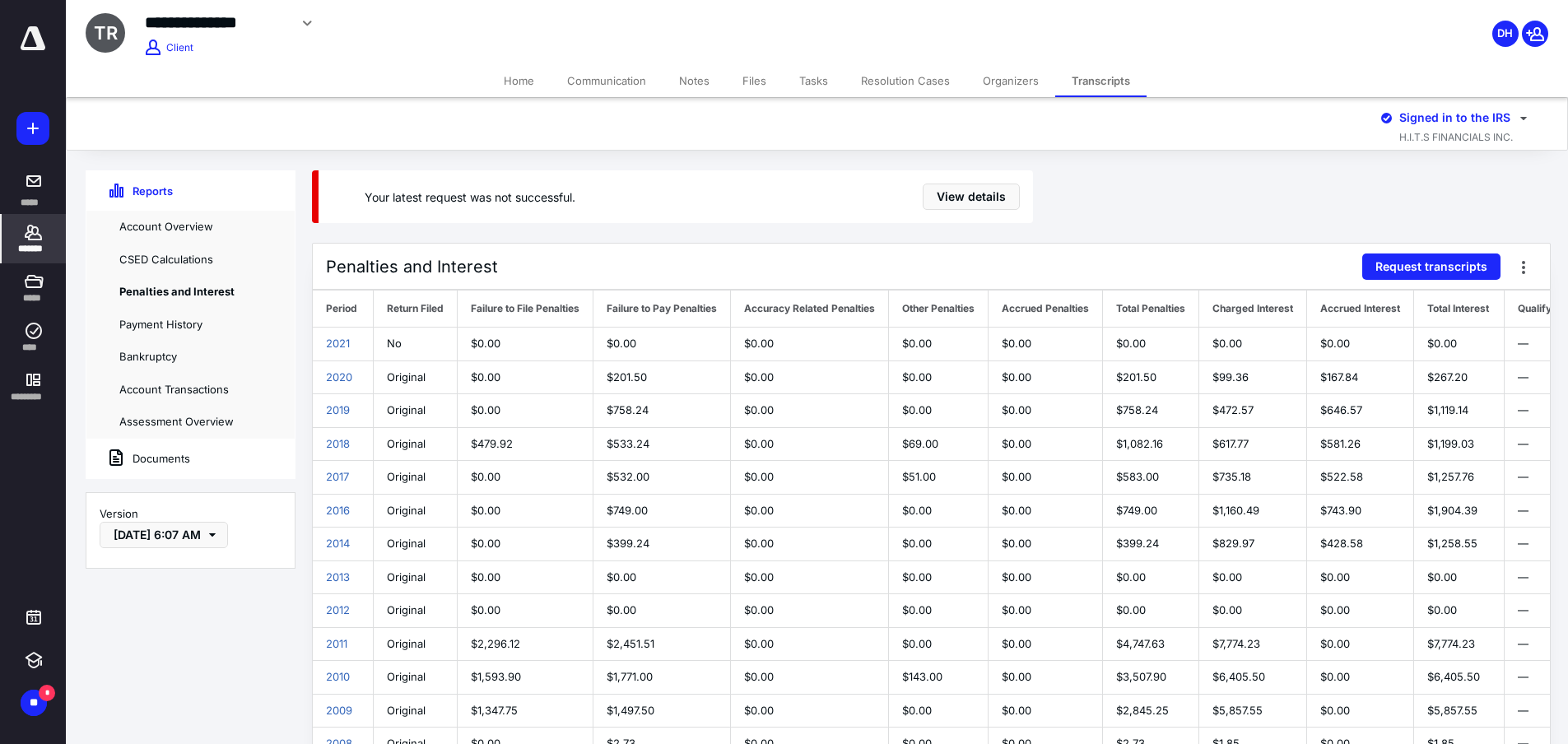 click on "Resolution Cases" at bounding box center [905, 81] 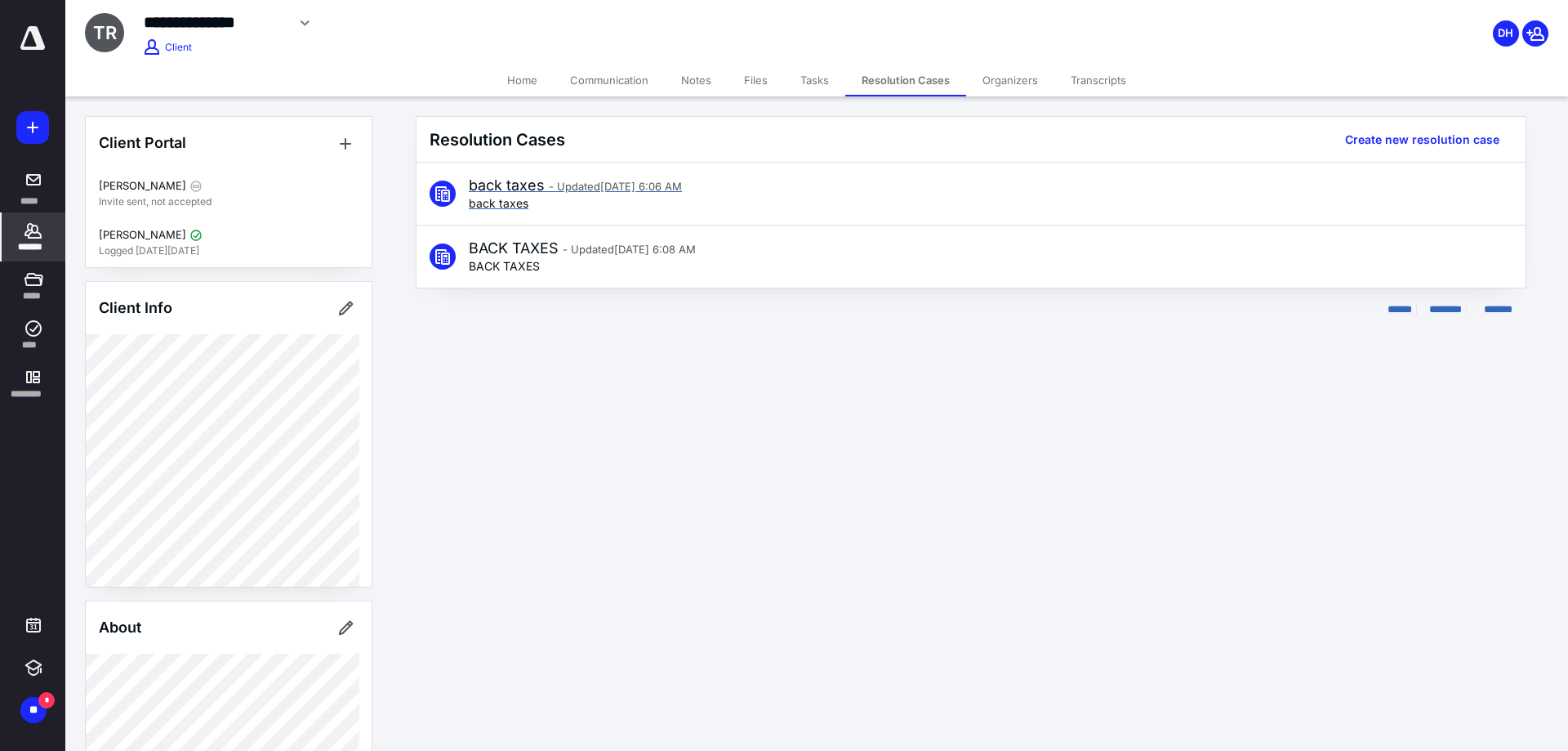 click on "back taxes" at bounding box center (575, 203) 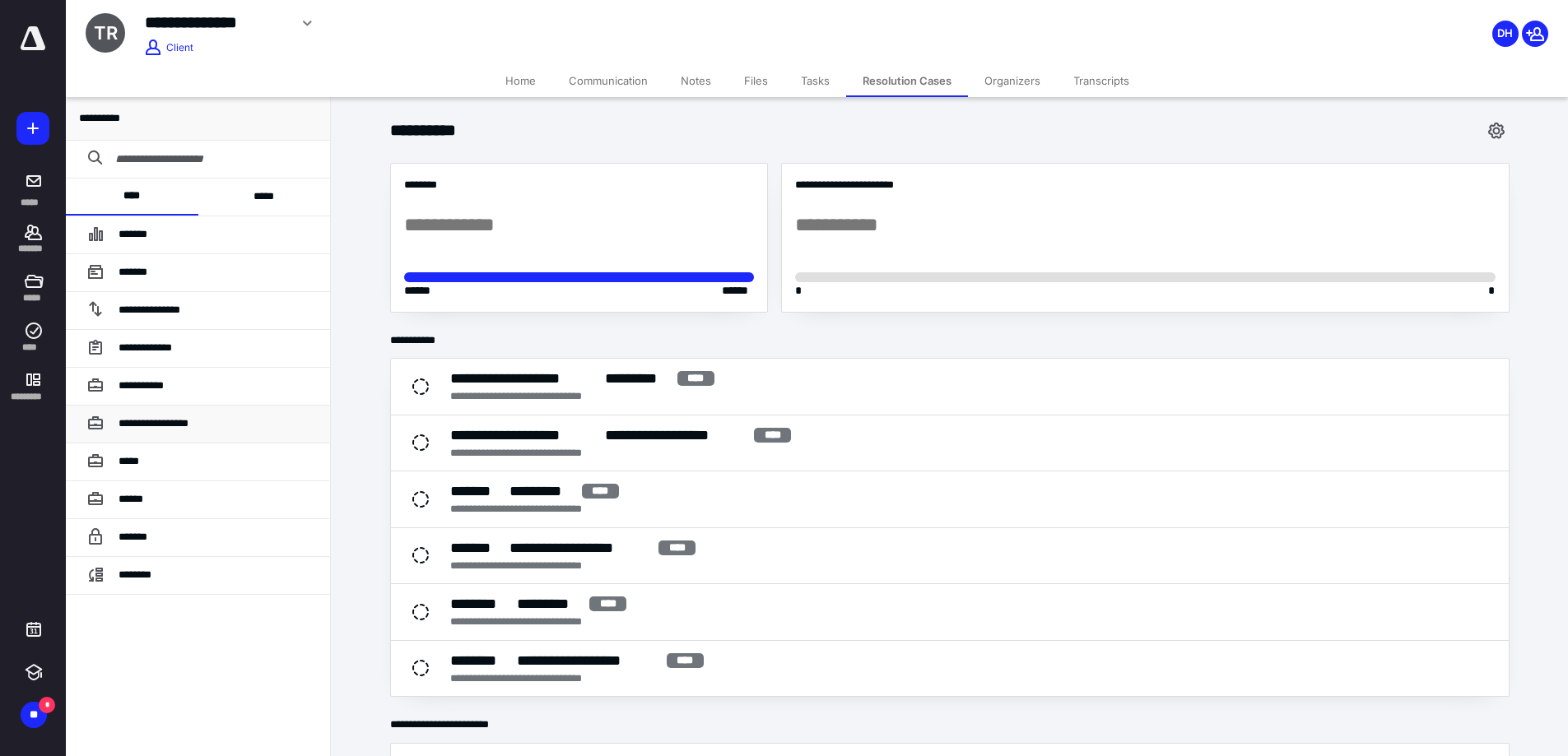 click on "**********" at bounding box center (198, 424) 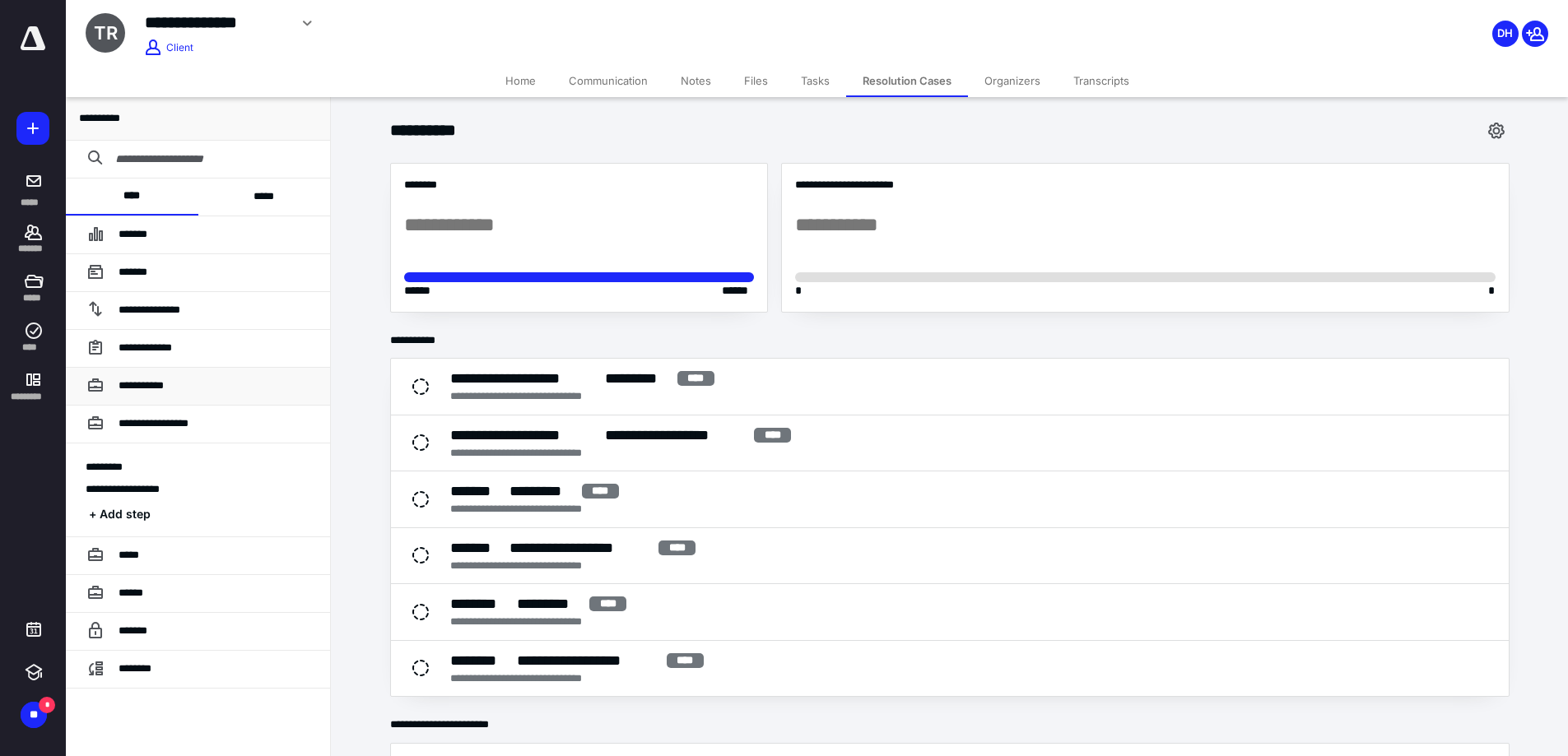 click on "**********" at bounding box center (141, 385) 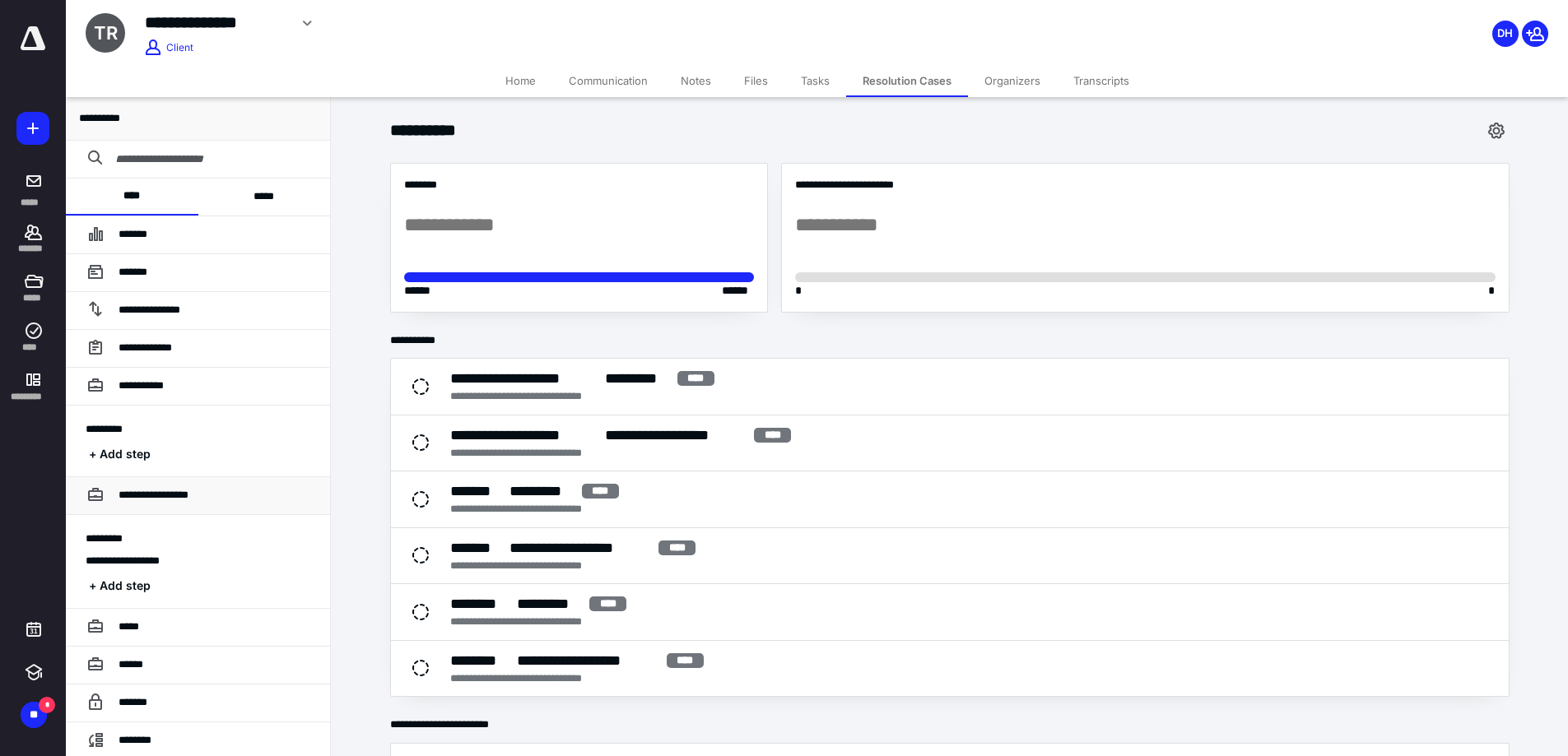 click on "**********" at bounding box center (153, 494) 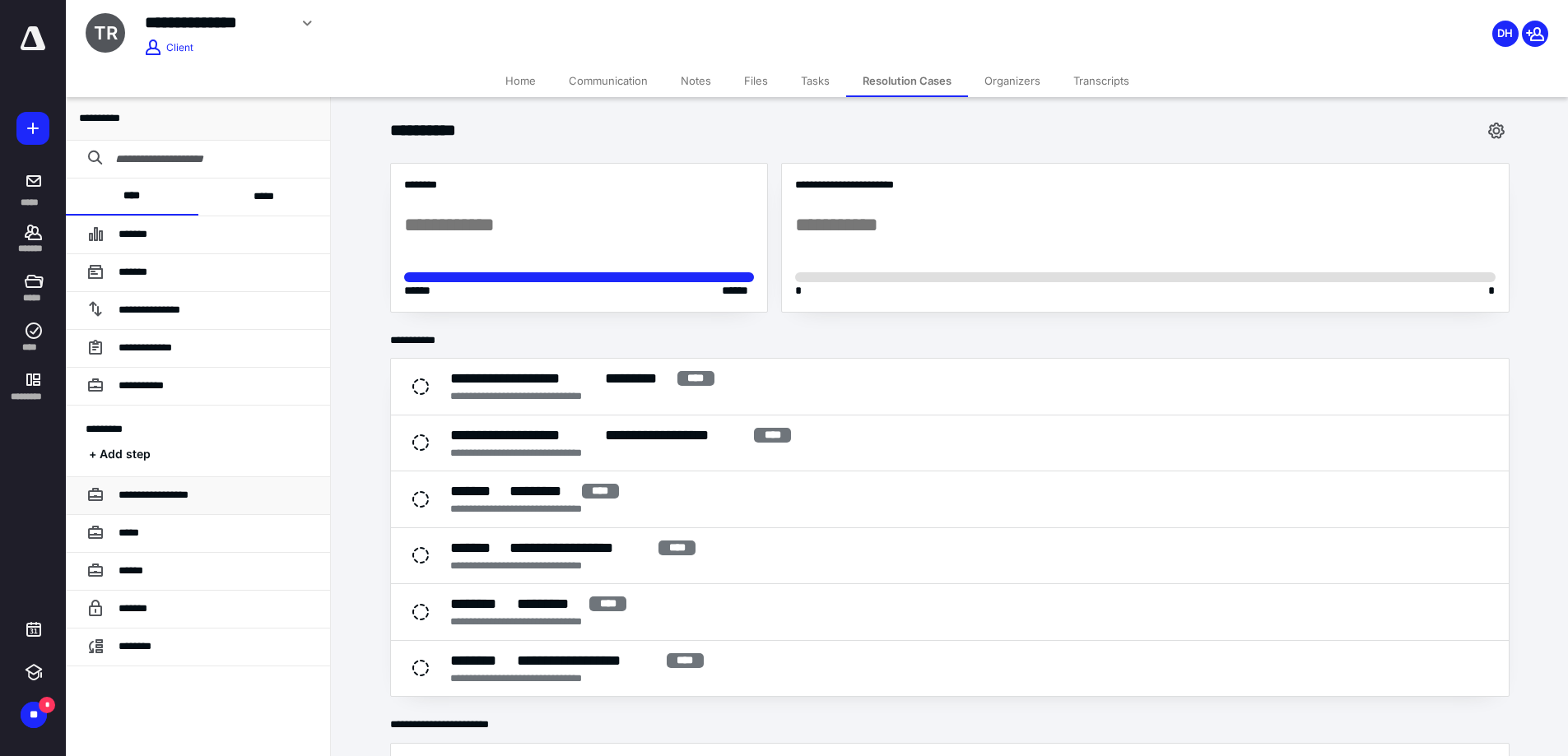 click on "**********" at bounding box center (153, 494) 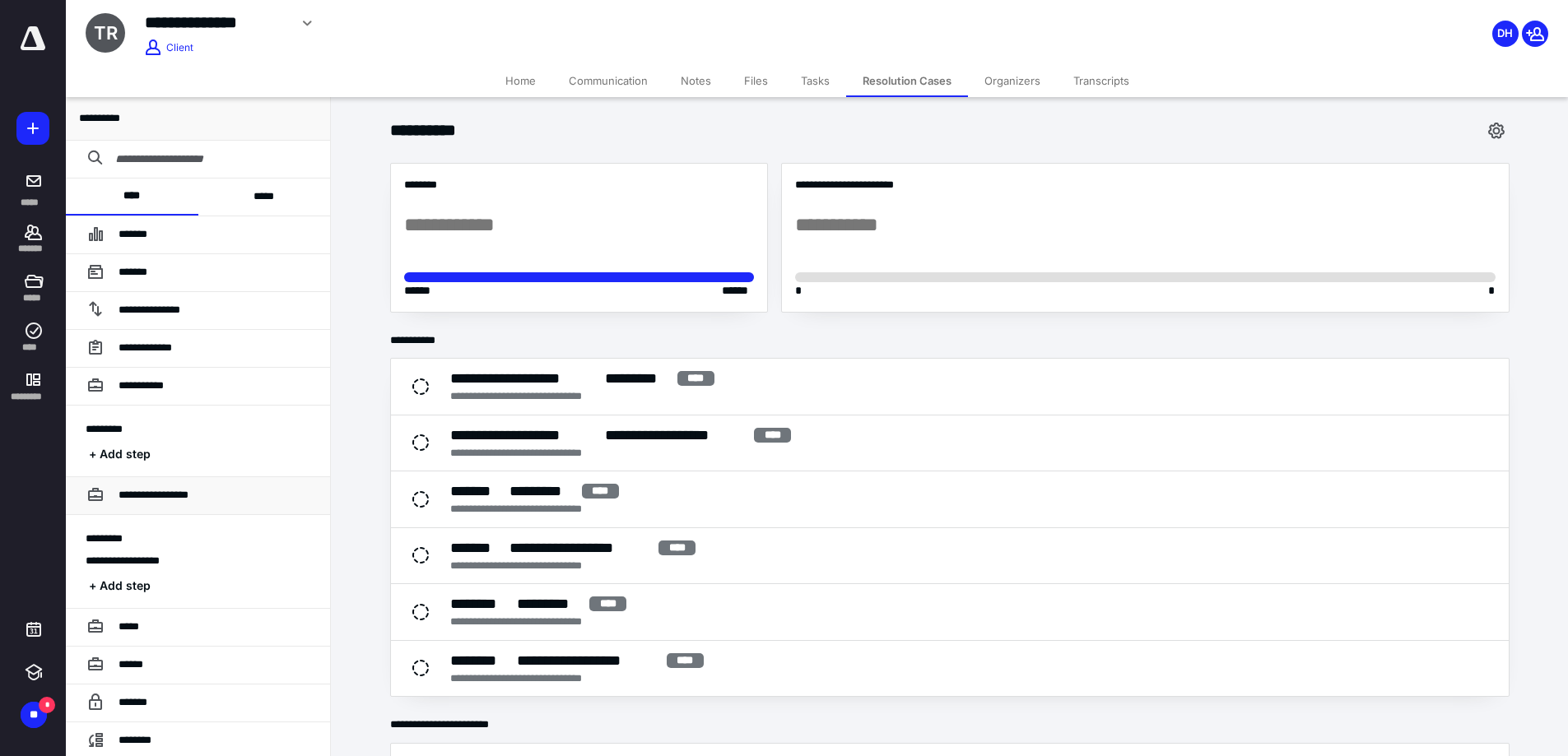 click on "**********" at bounding box center [153, 494] 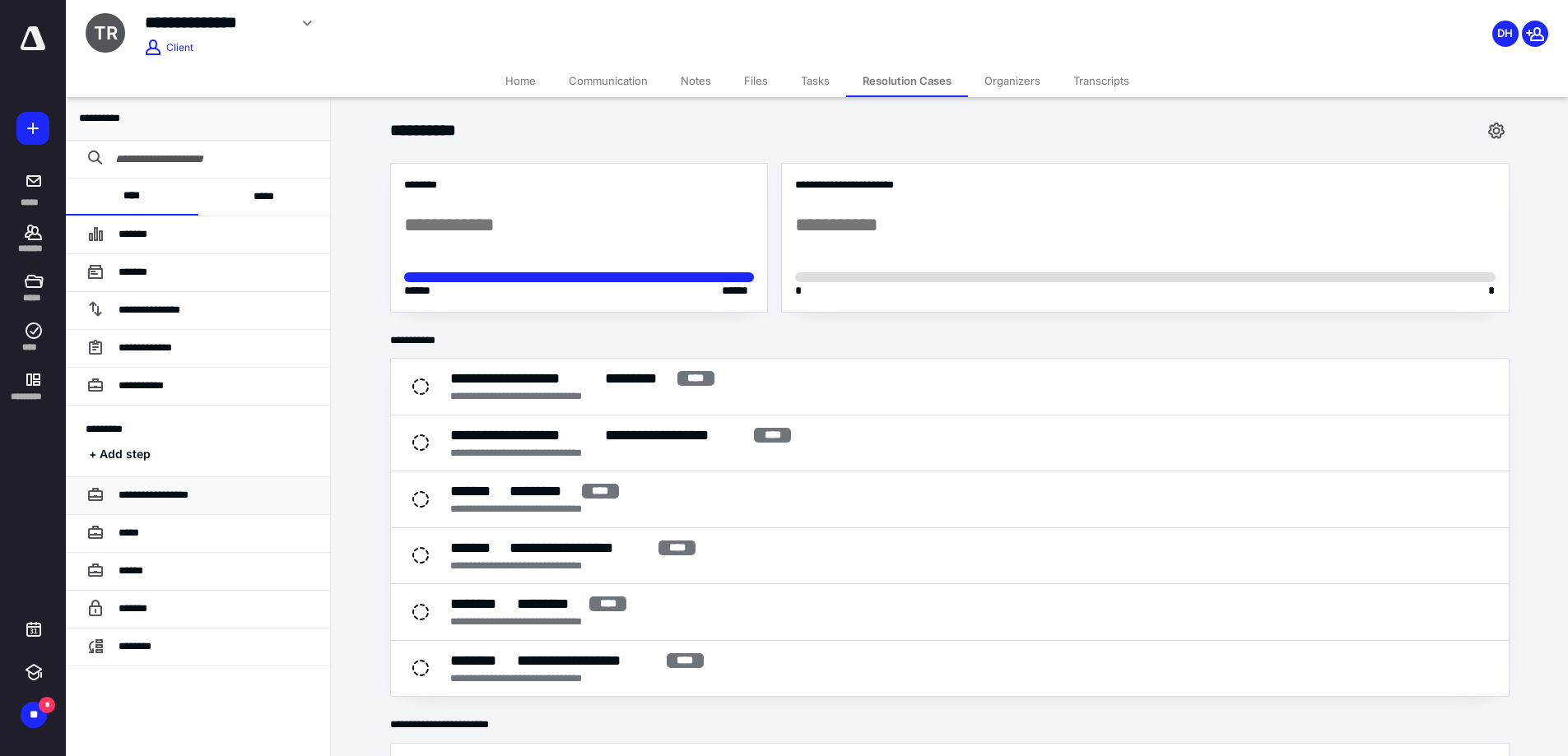 click on "**********" at bounding box center [153, 494] 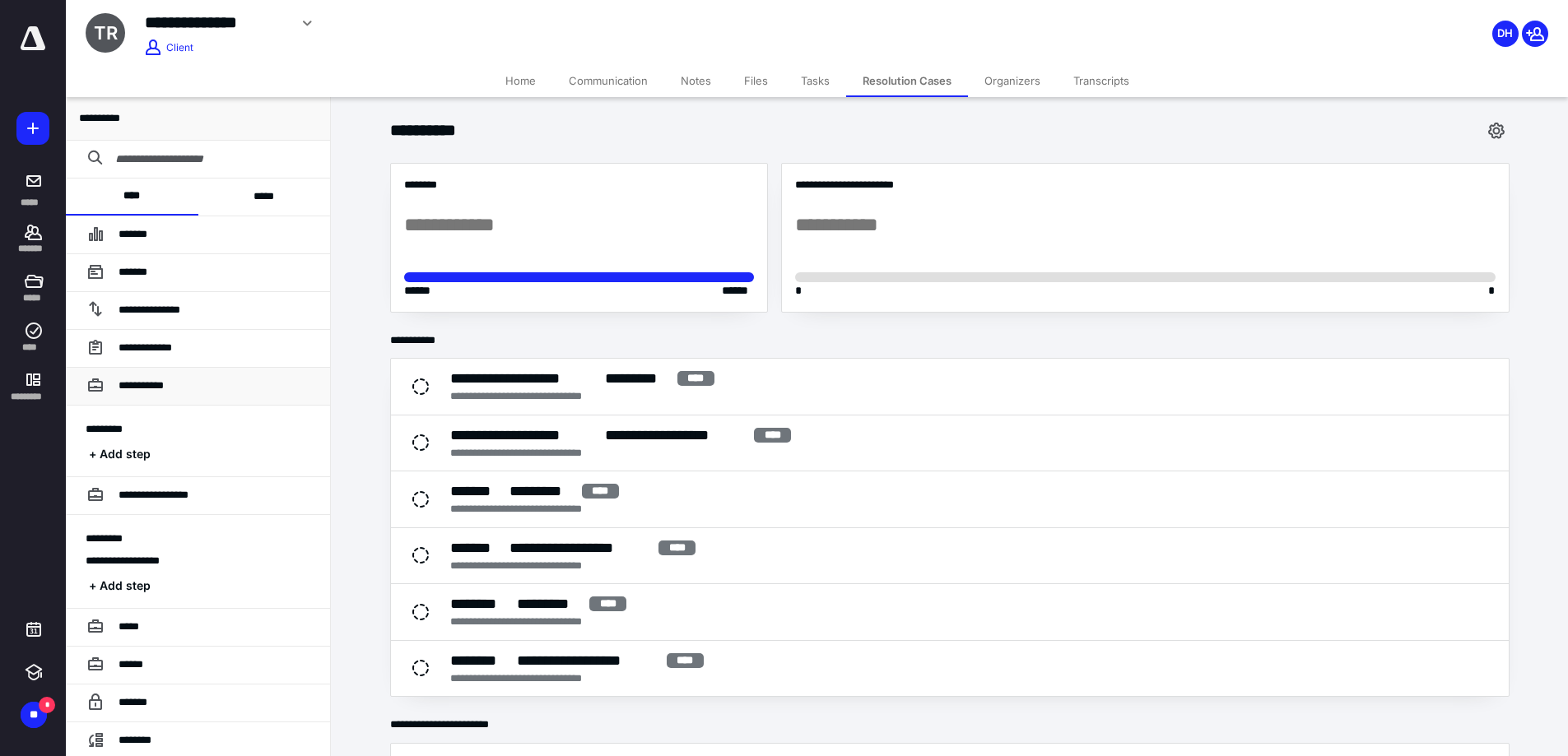 click on "**********" at bounding box center (141, 385) 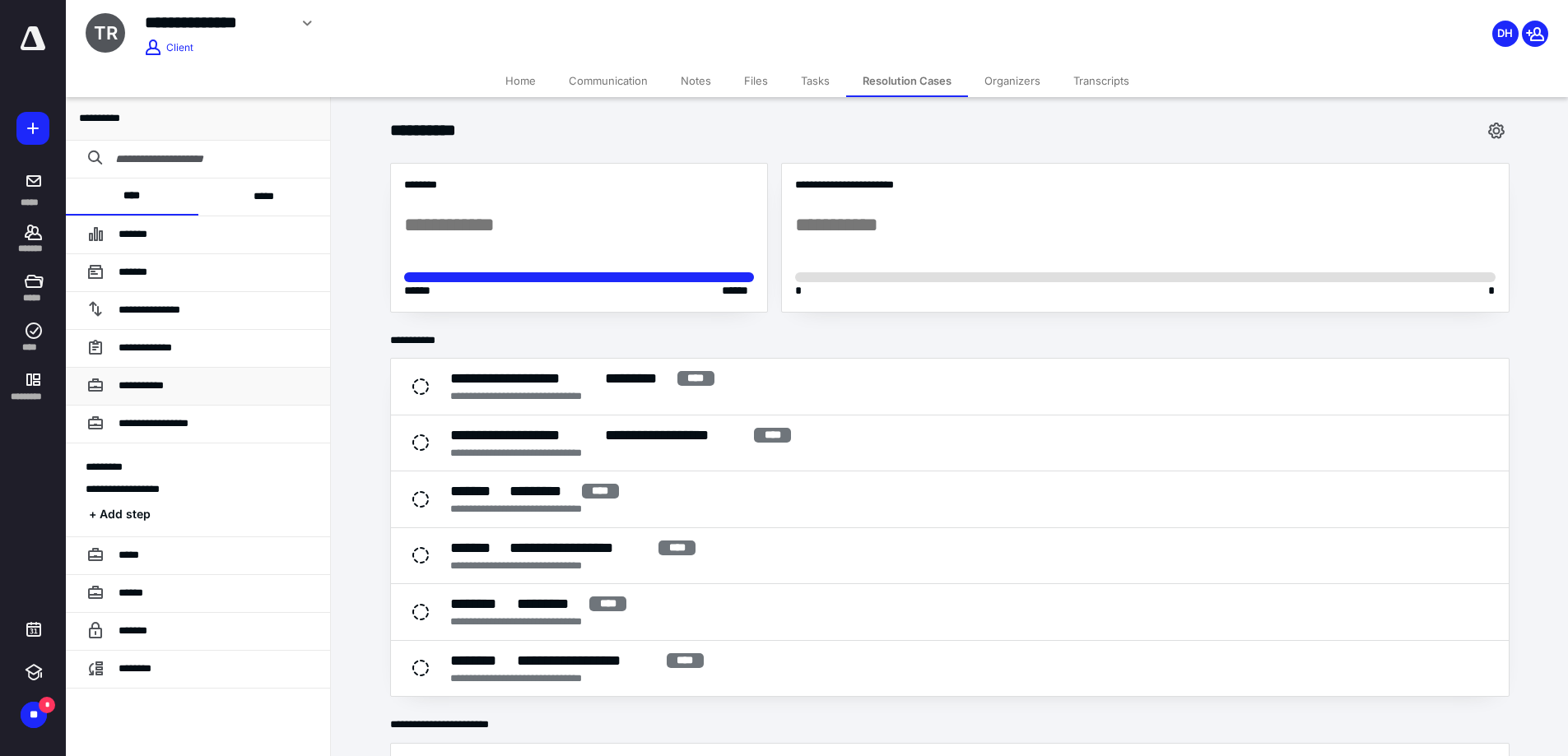 click on "**********" at bounding box center (141, 385) 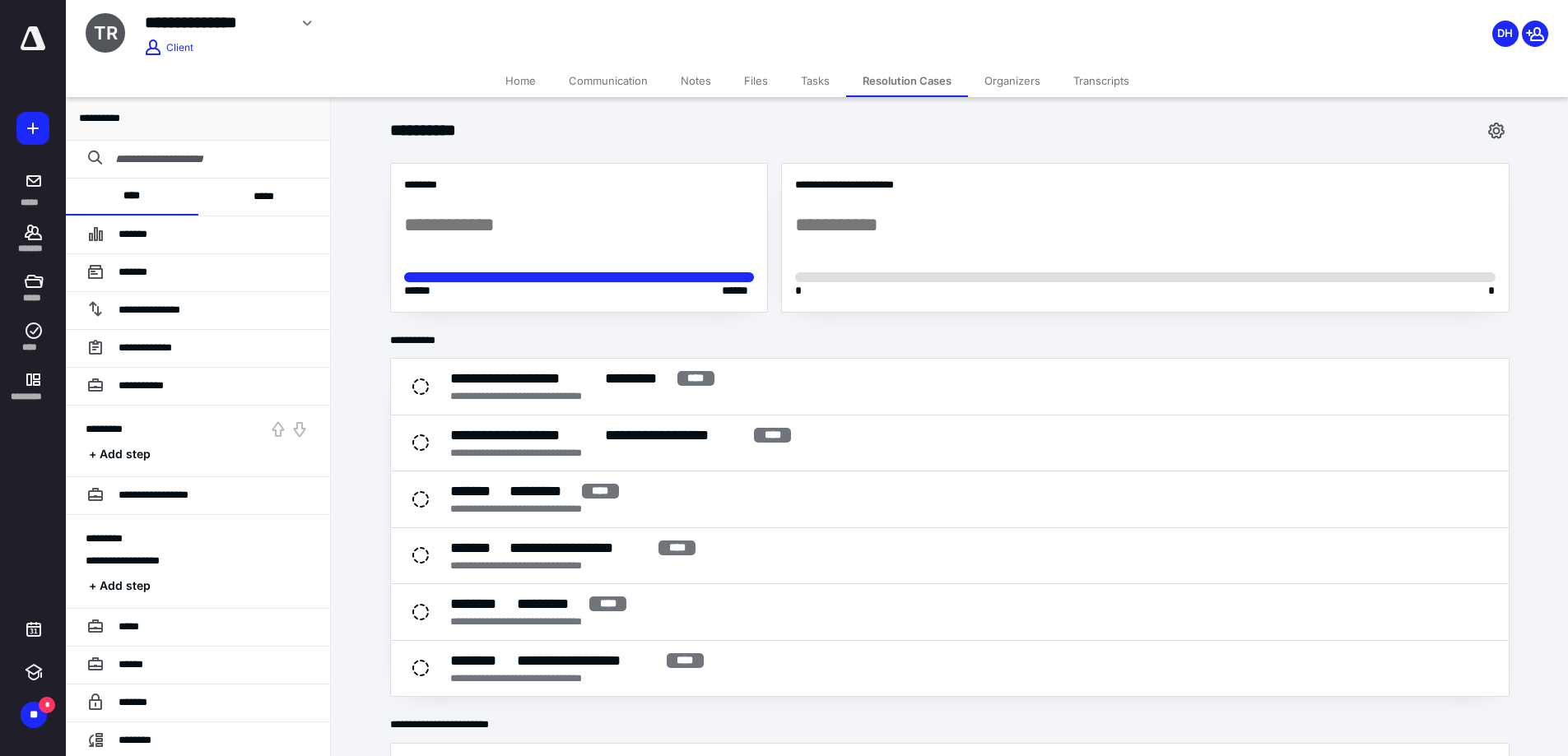 click on "*********" at bounding box center [104, 429] 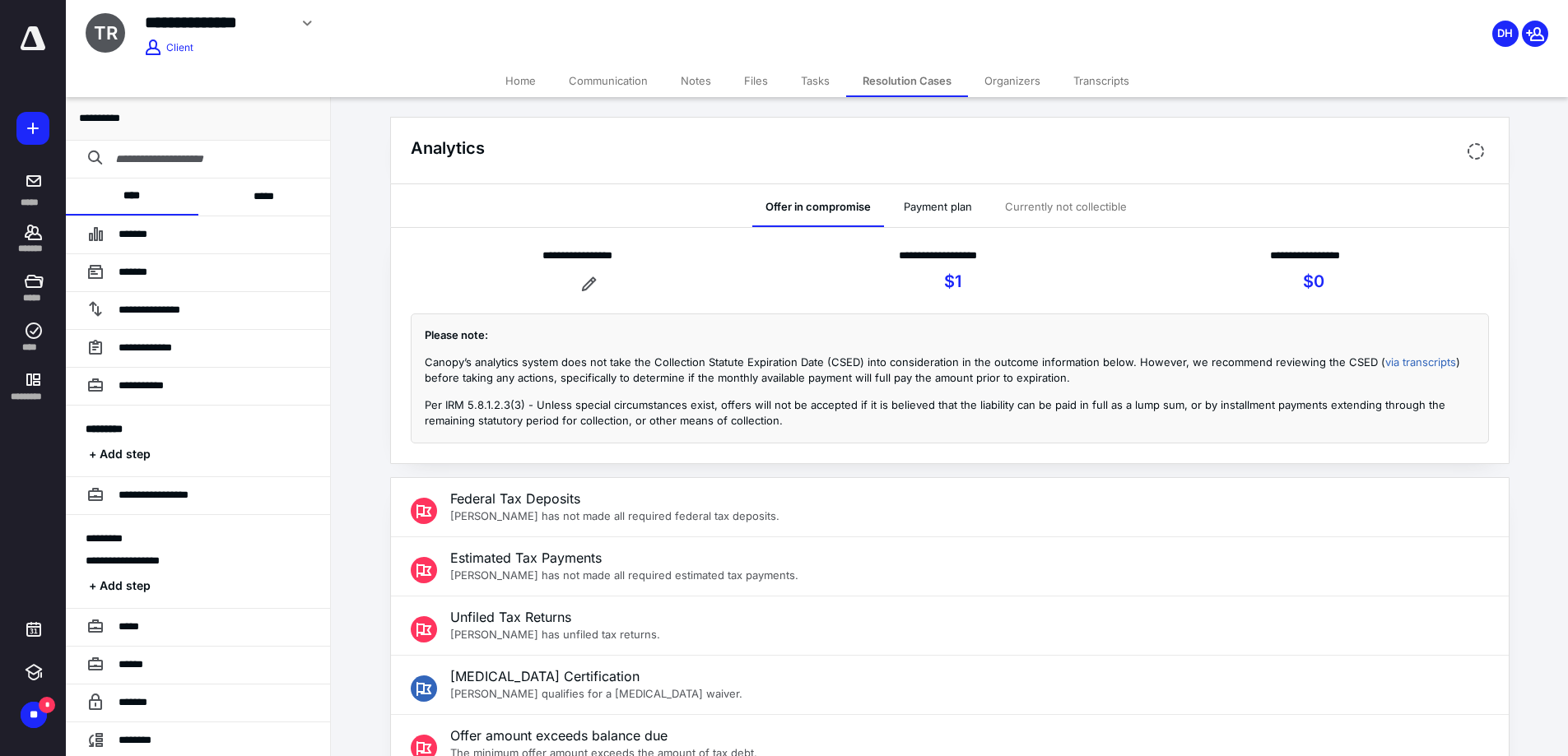 click on "Currently not collectible" at bounding box center (1066, 206) 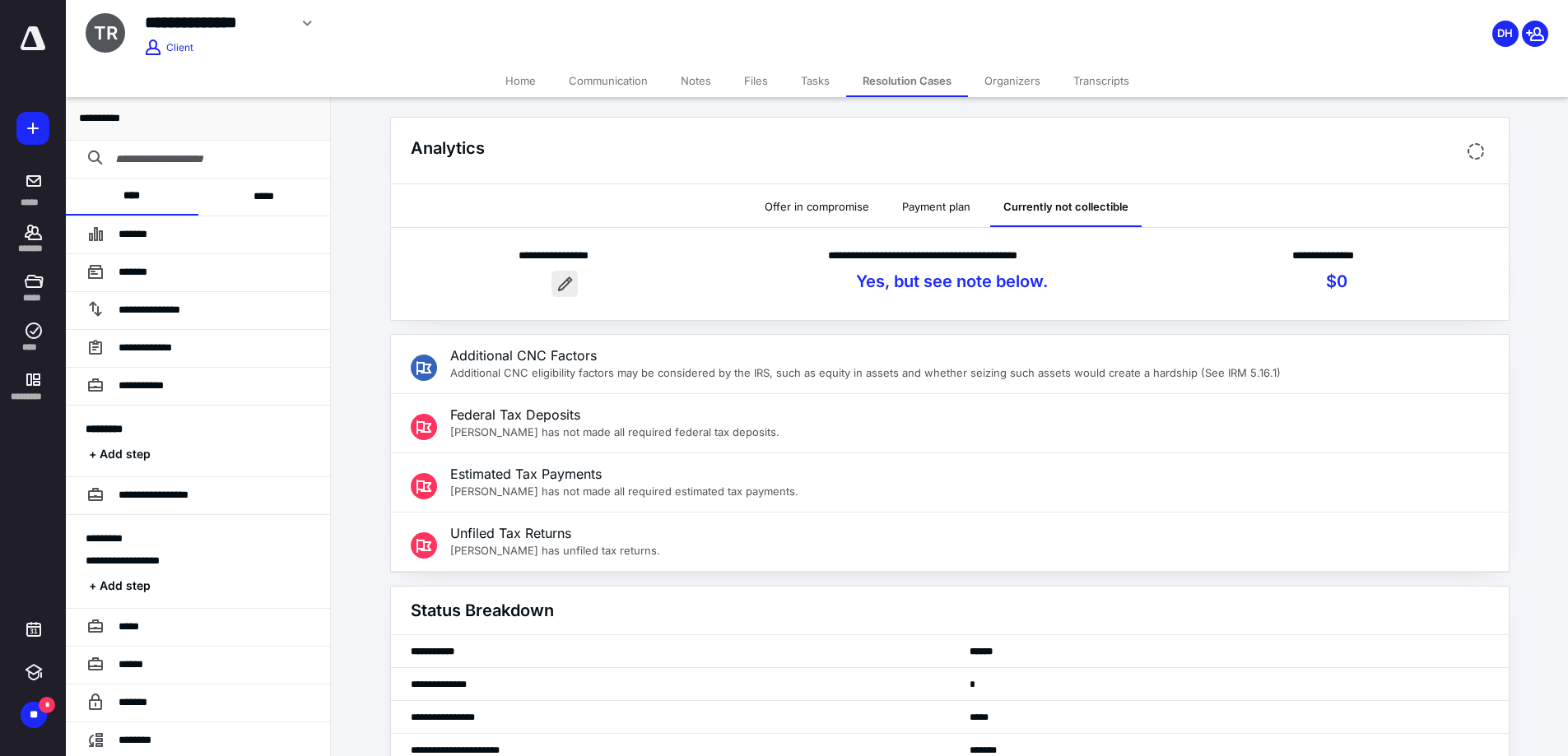 click at bounding box center (565, 284) 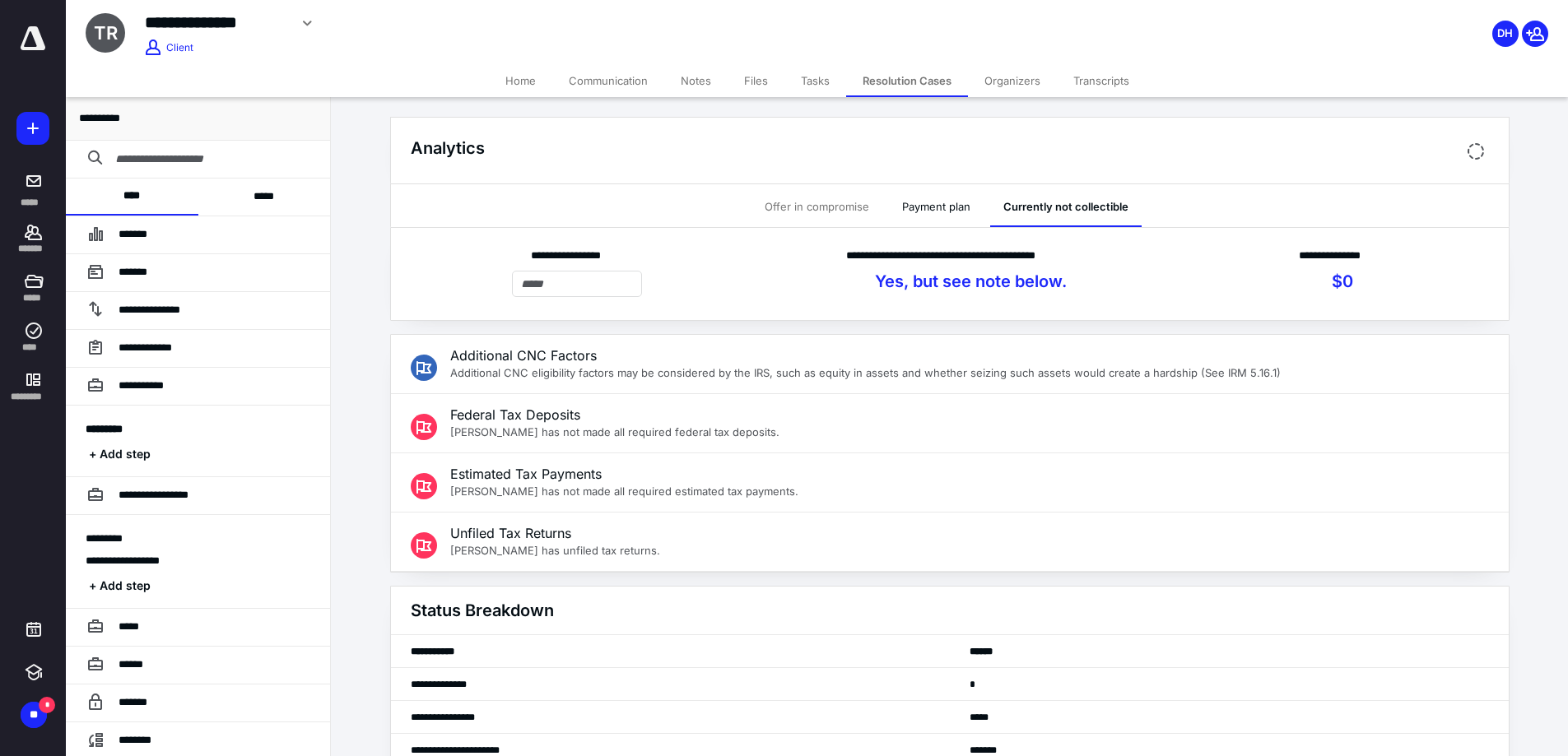 click on "Offer in compromise" at bounding box center (817, 206) 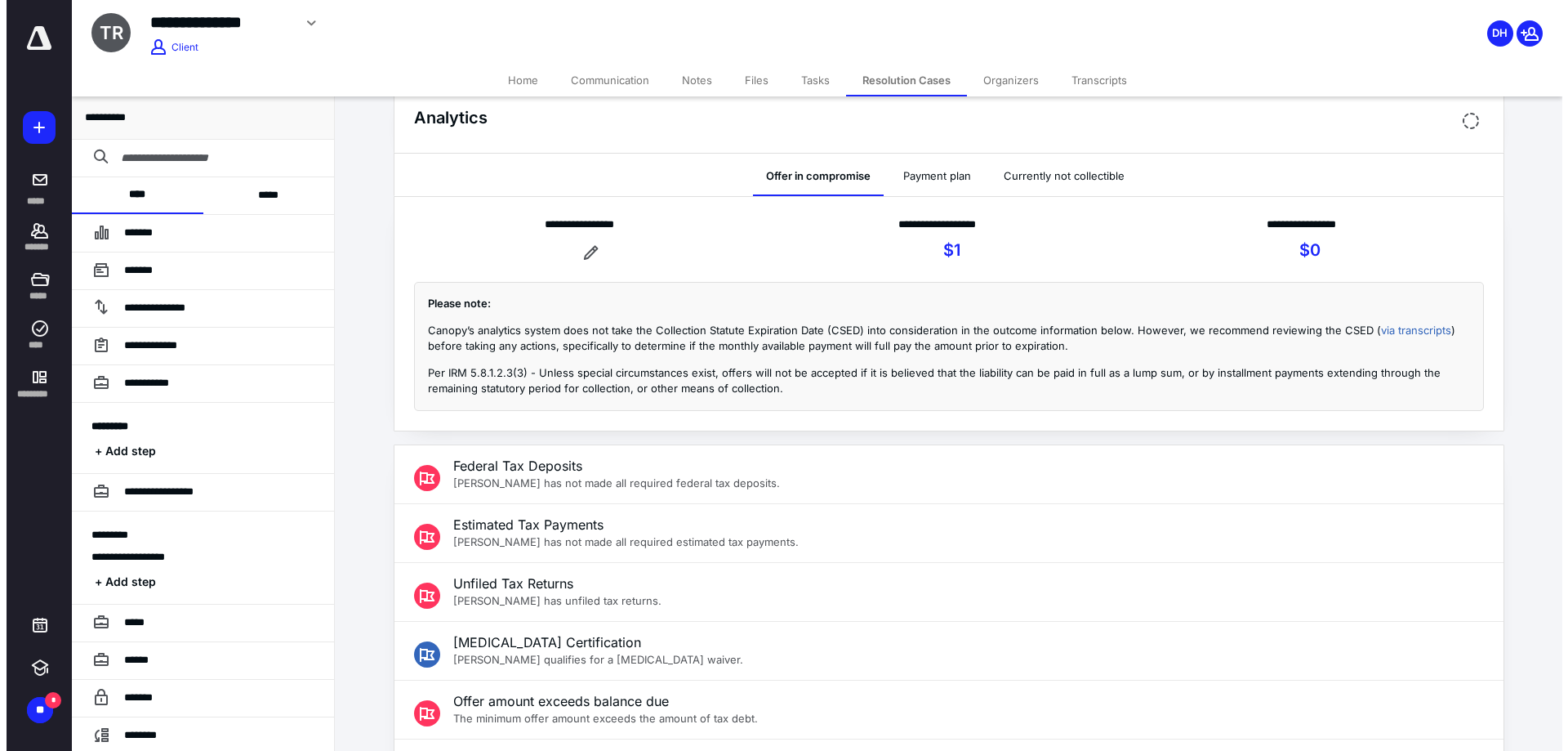 scroll, scrollTop: 0, scrollLeft: 0, axis: both 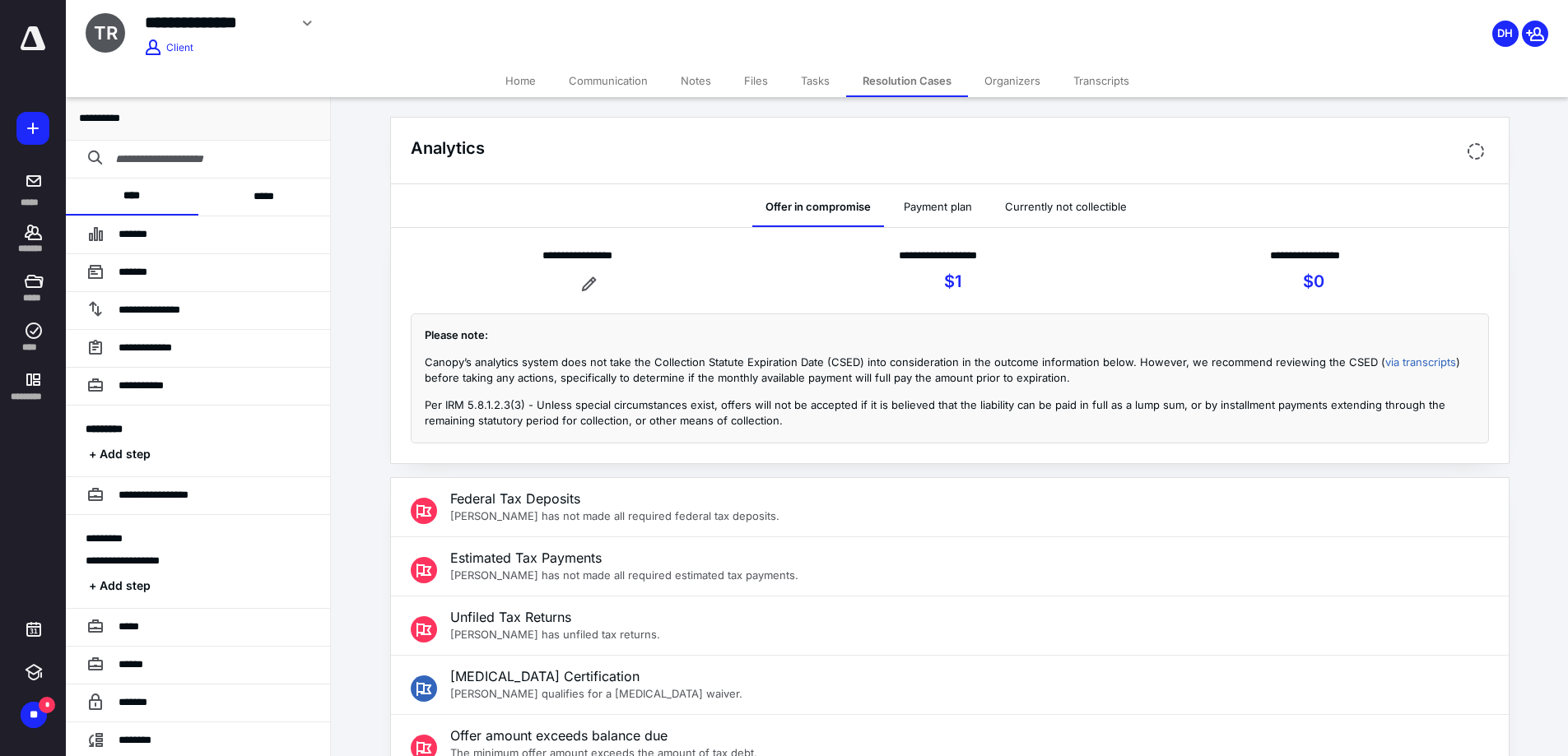 click 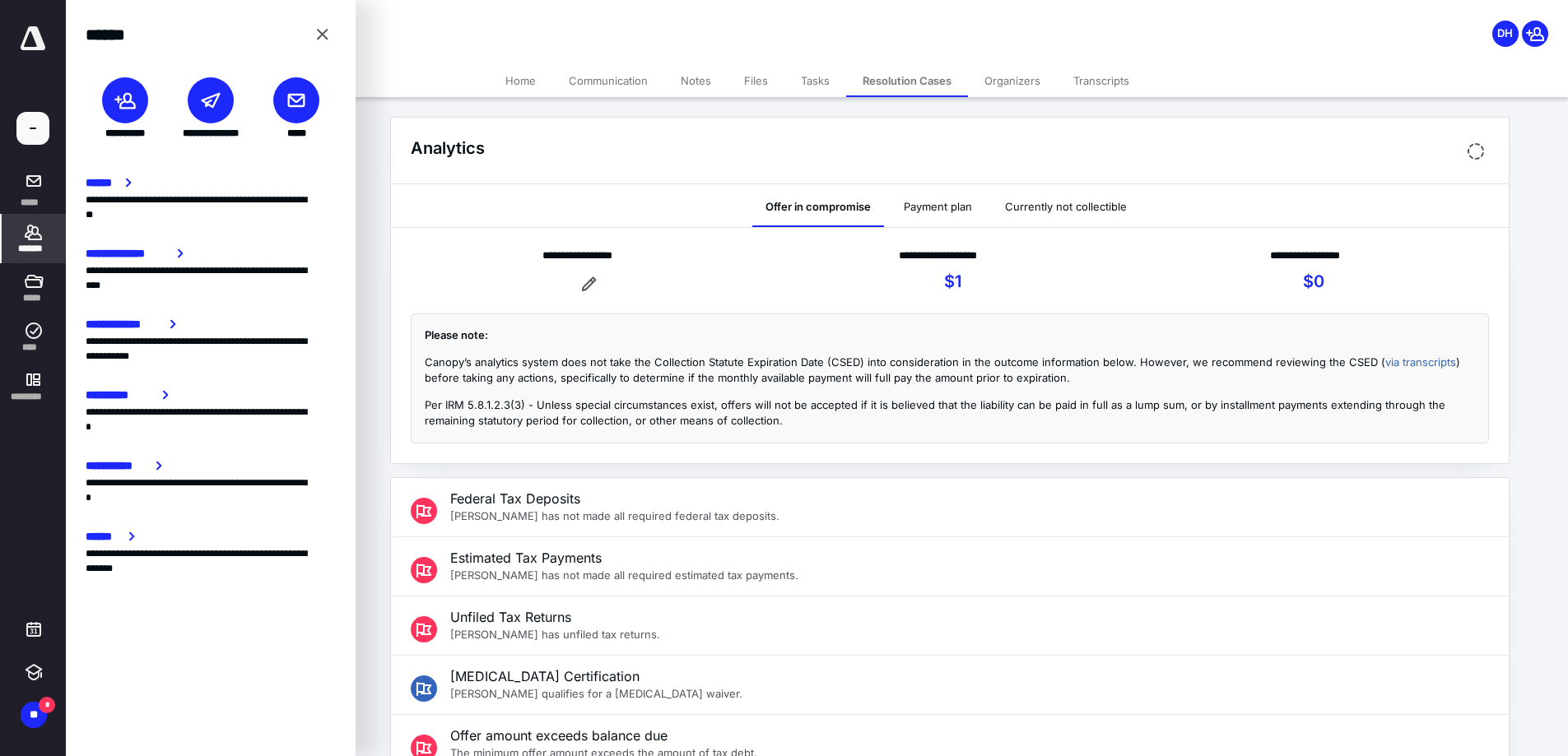 click on "*******" at bounding box center (34, 248) 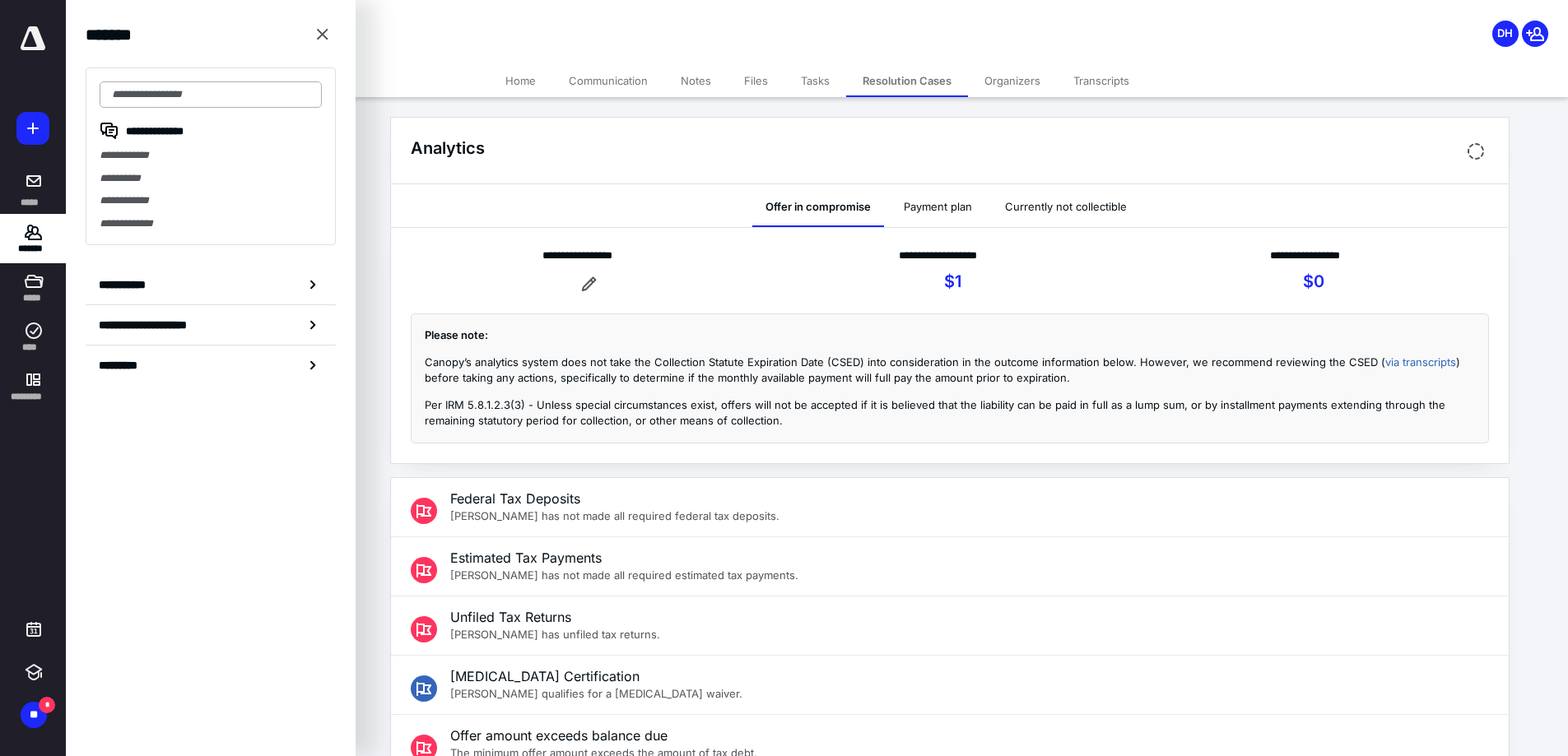 click at bounding box center (211, 95) 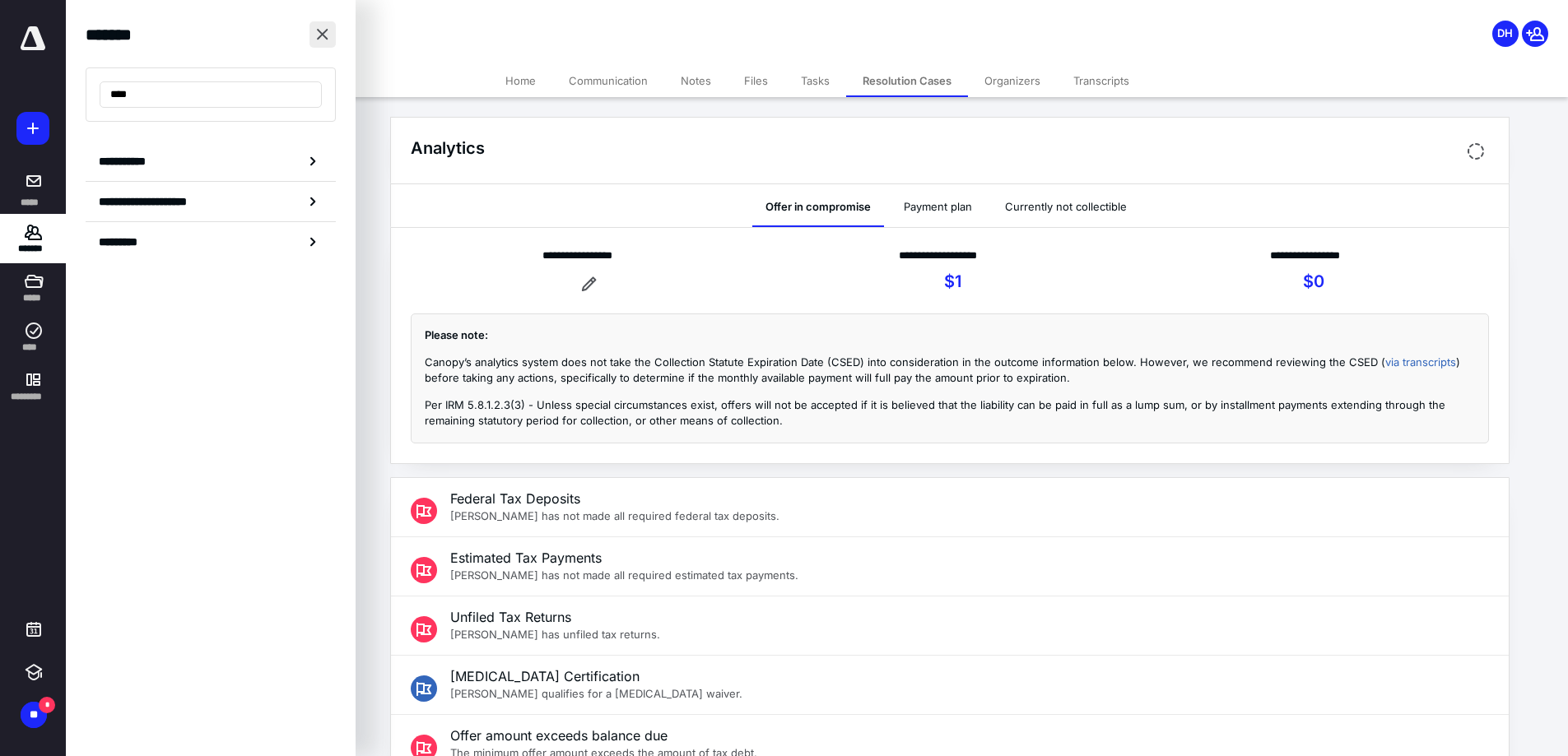 type on "****" 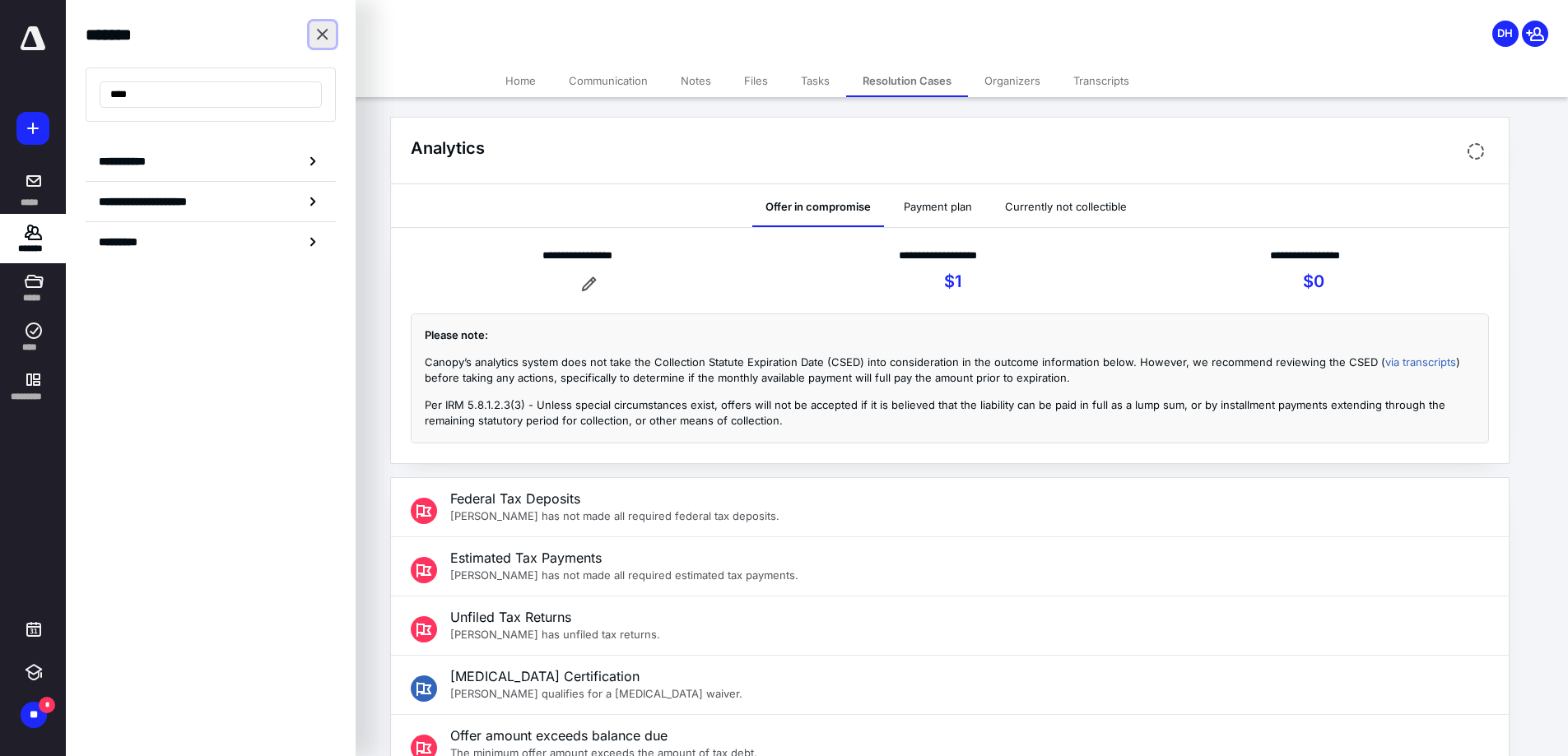 click at bounding box center (323, 35) 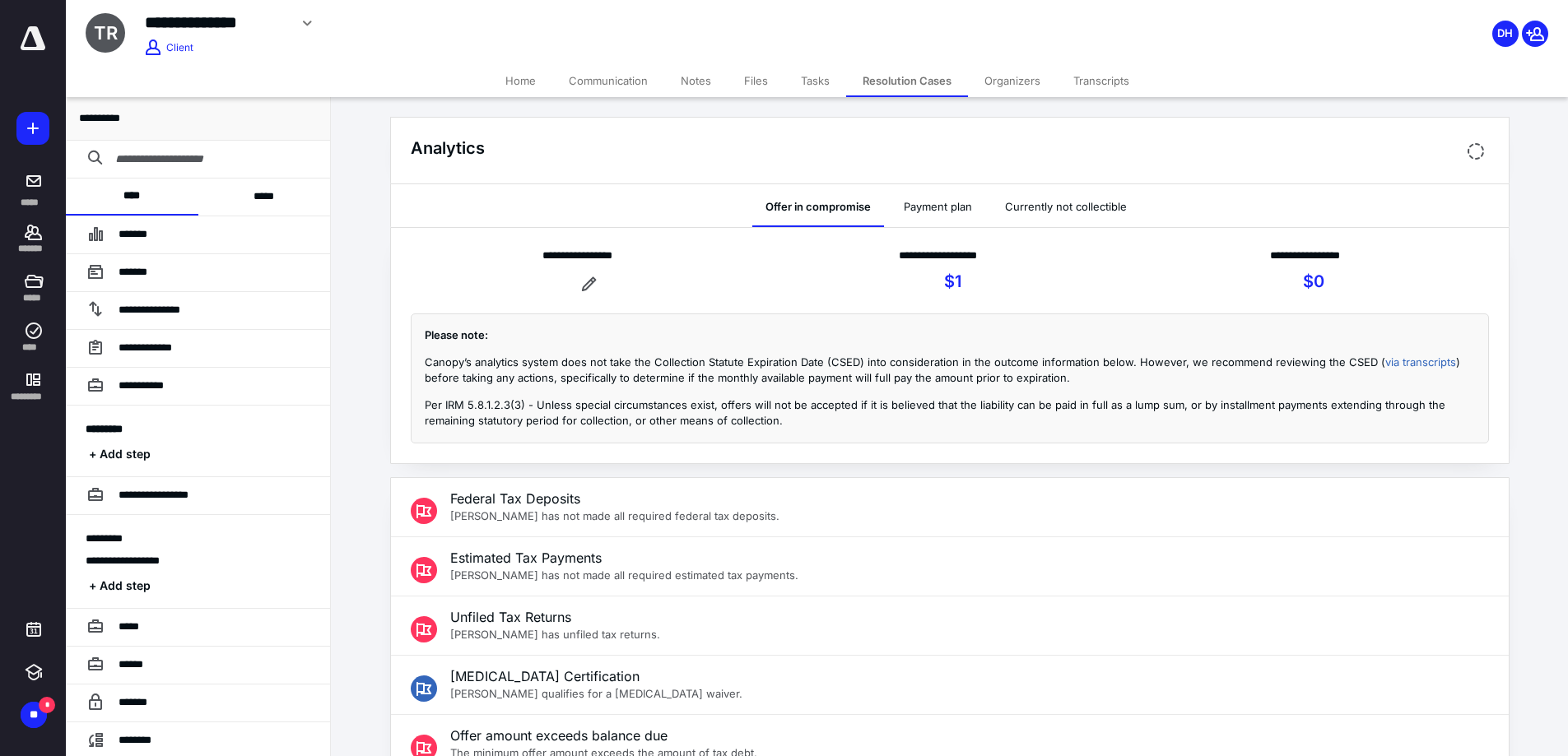 click on "Organizers" at bounding box center (1012, 81) 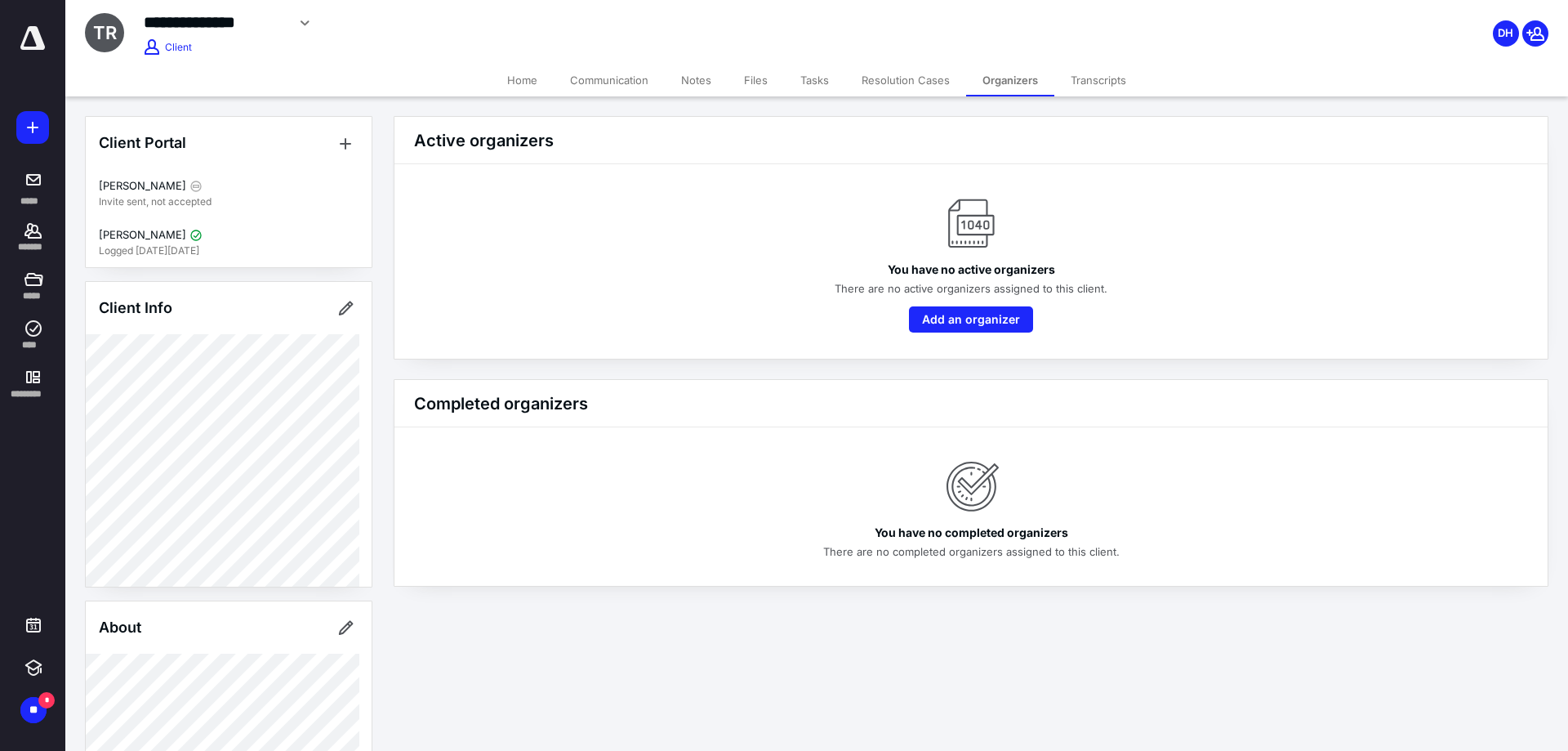 click on "Transcripts" at bounding box center (1098, 80) 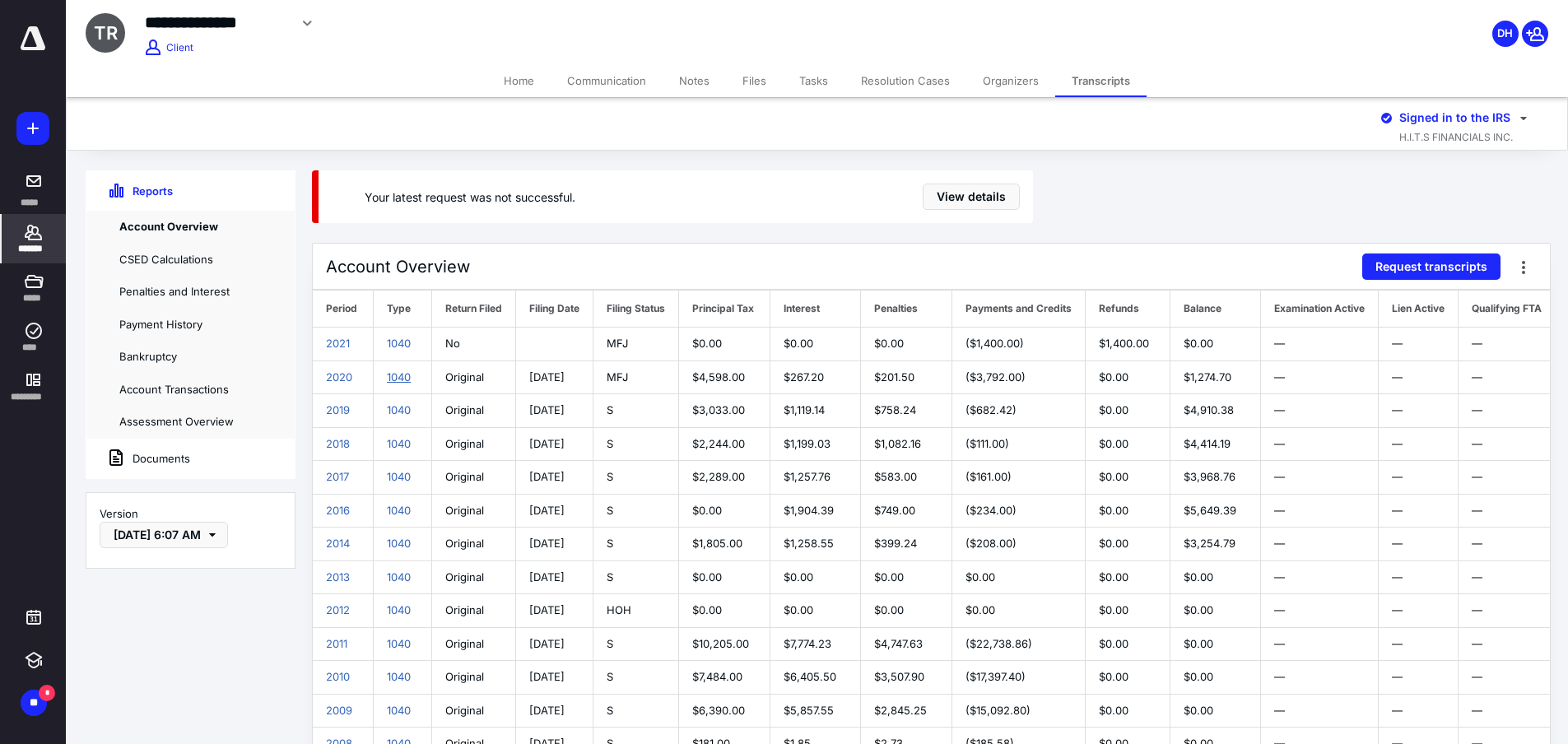 click on "1040" at bounding box center (398, 377) 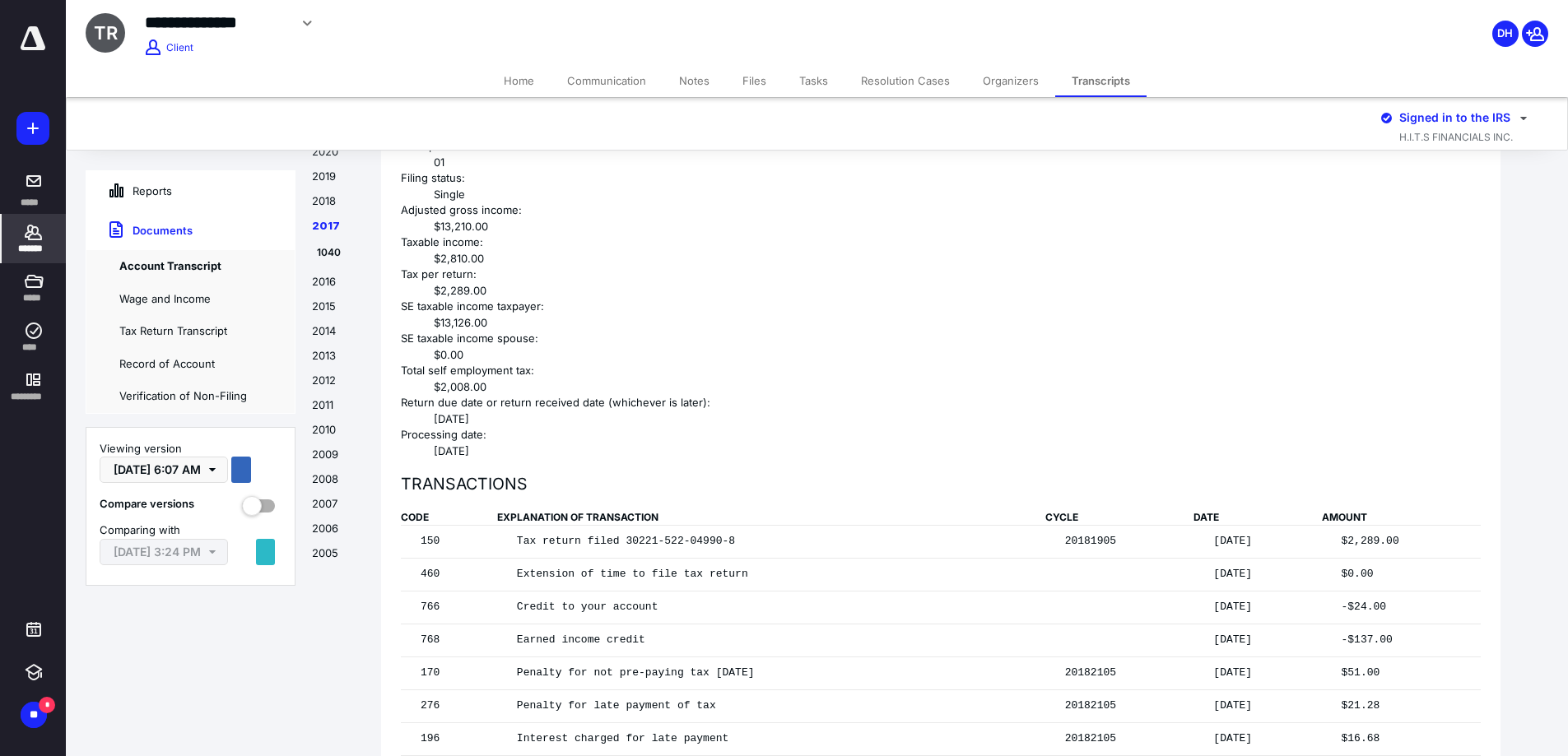 scroll, scrollTop: 7621, scrollLeft: 0, axis: vertical 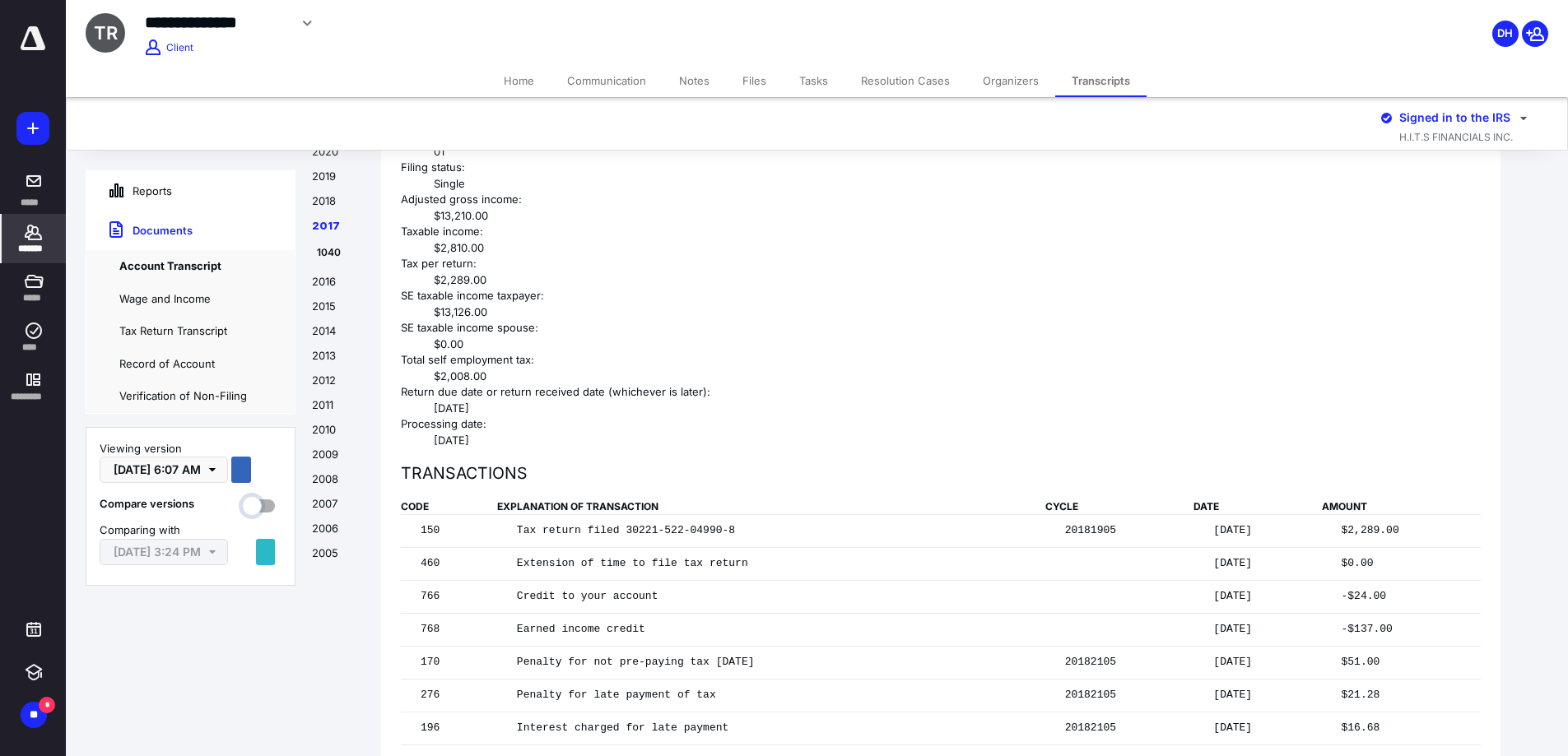 click at bounding box center [258, 503] 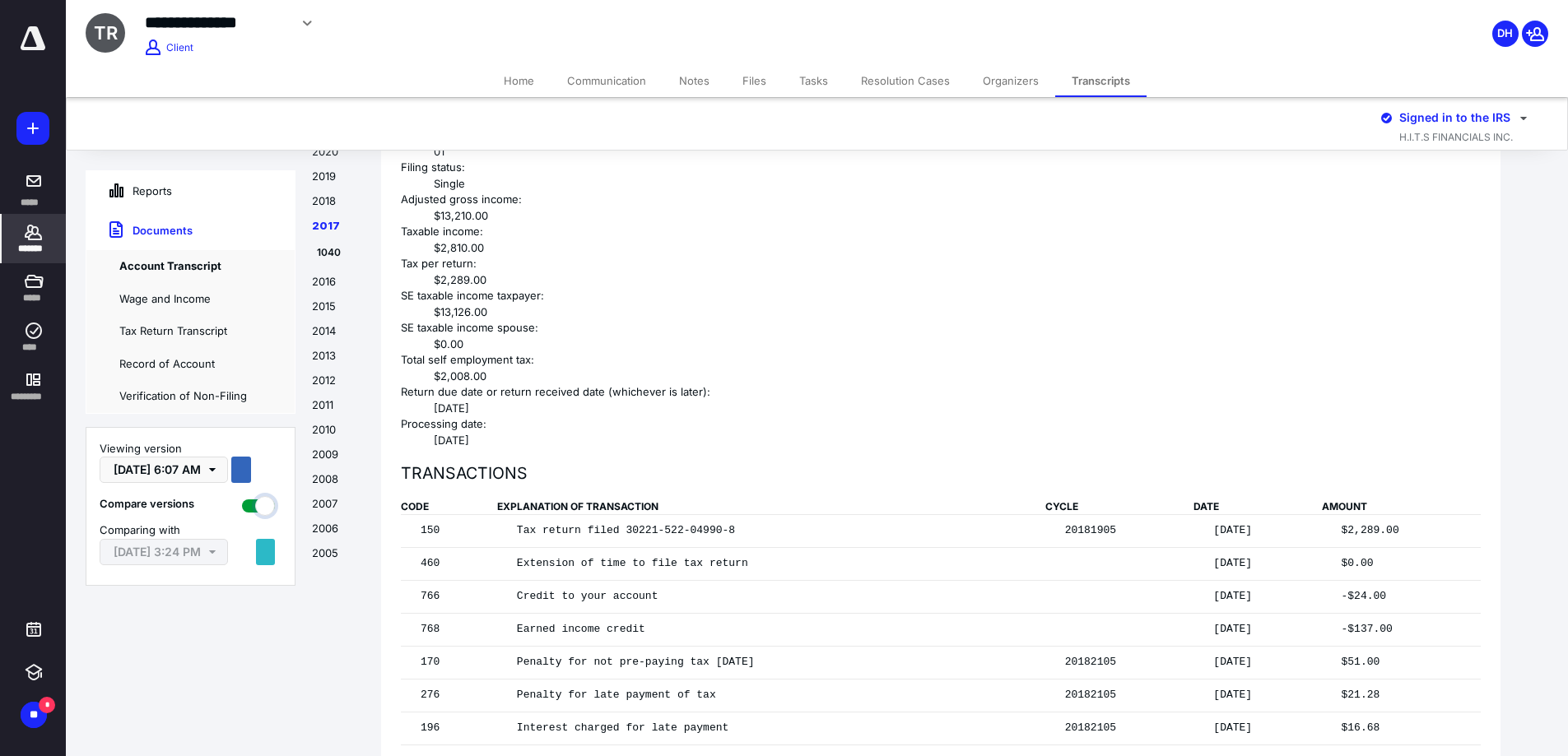 checkbox on "true" 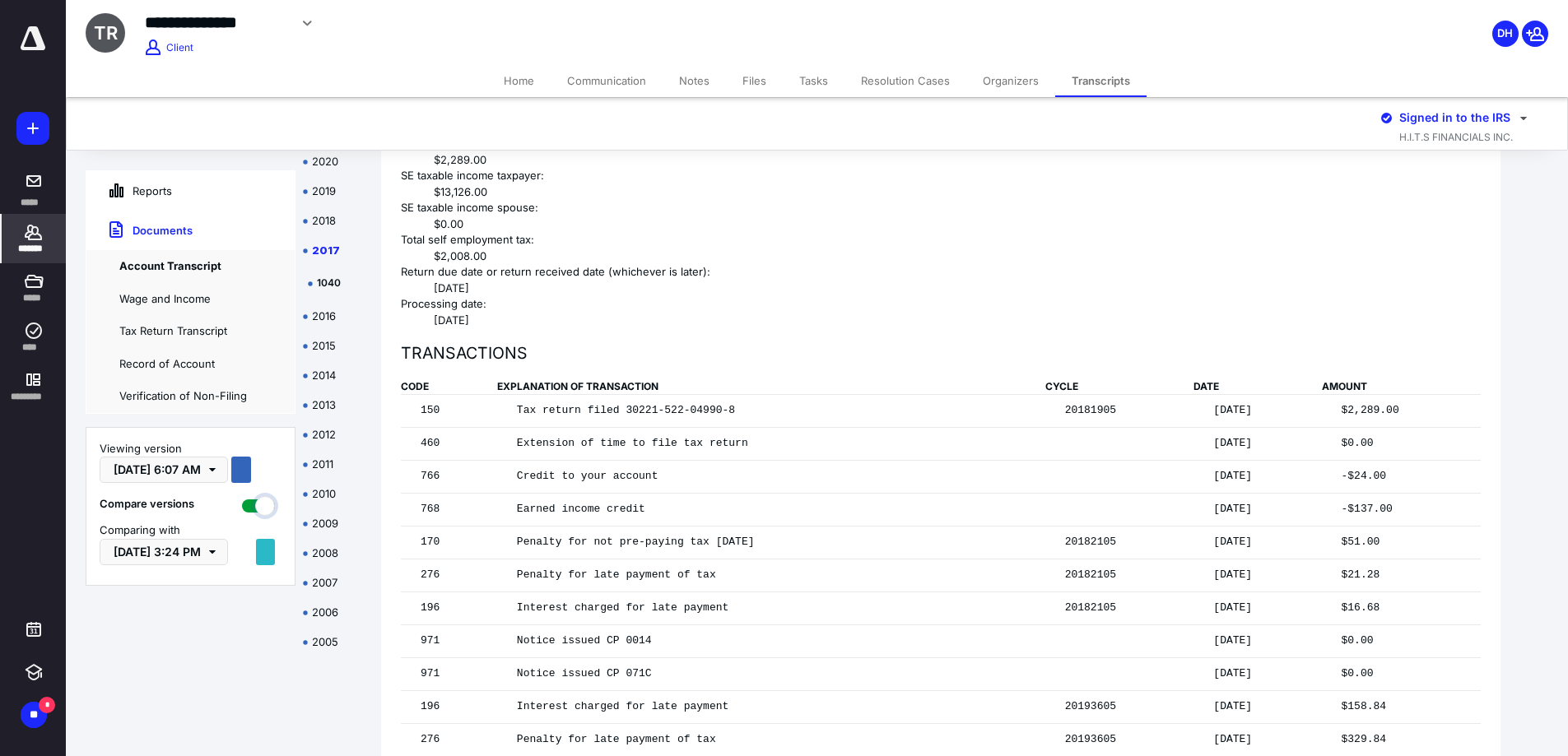 scroll, scrollTop: 7742, scrollLeft: 0, axis: vertical 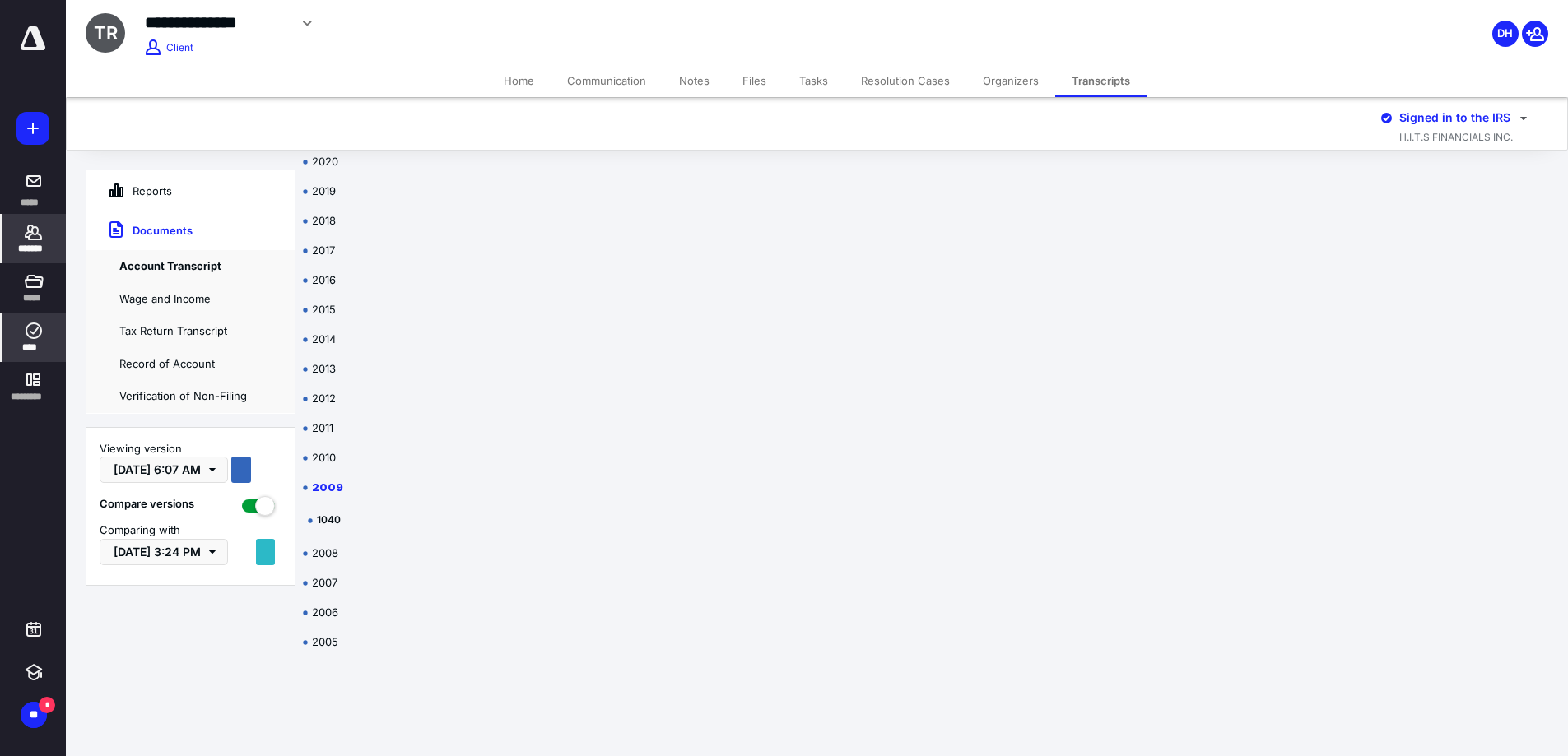 click 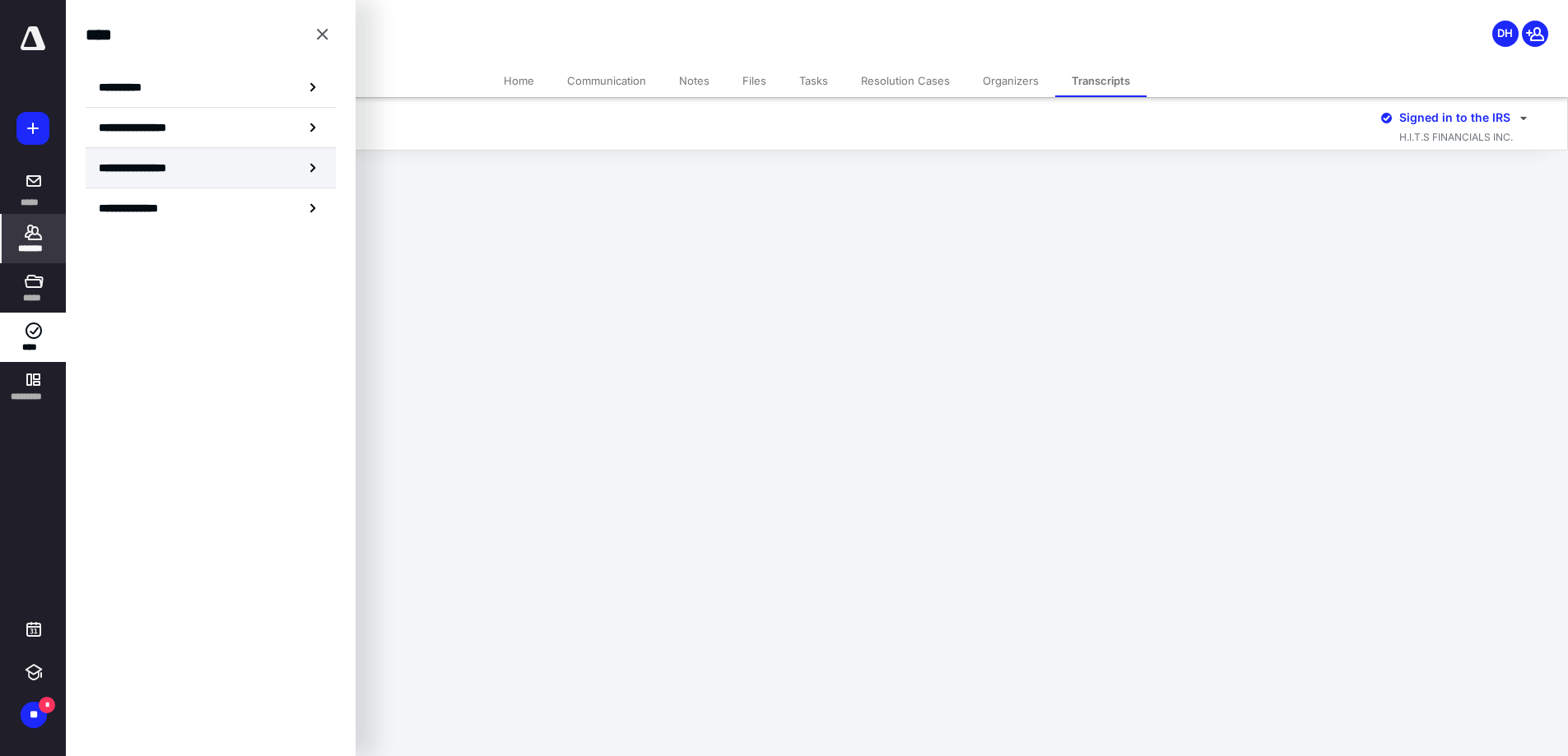 click on "**********" at bounding box center (147, 168) 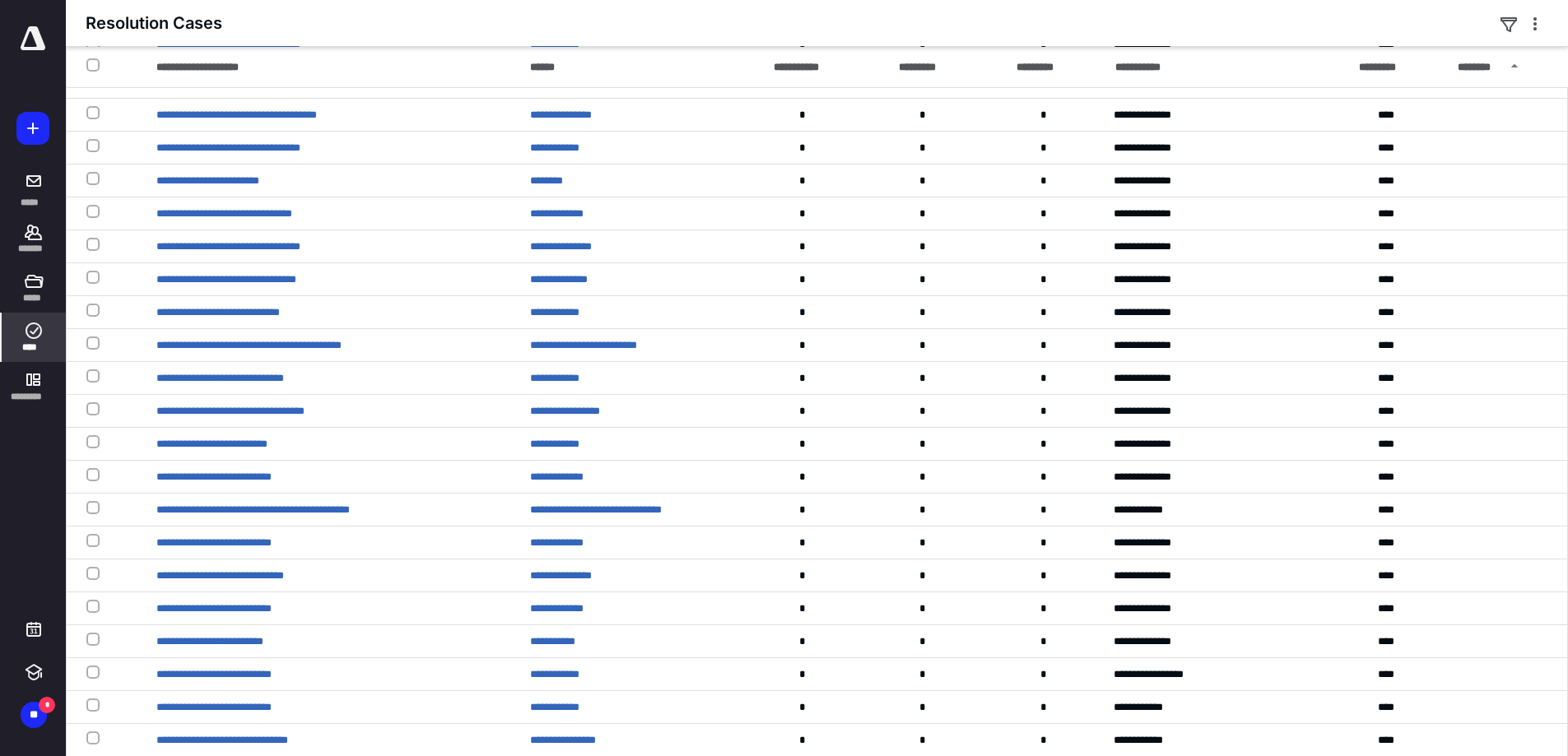 scroll, scrollTop: 1360, scrollLeft: 0, axis: vertical 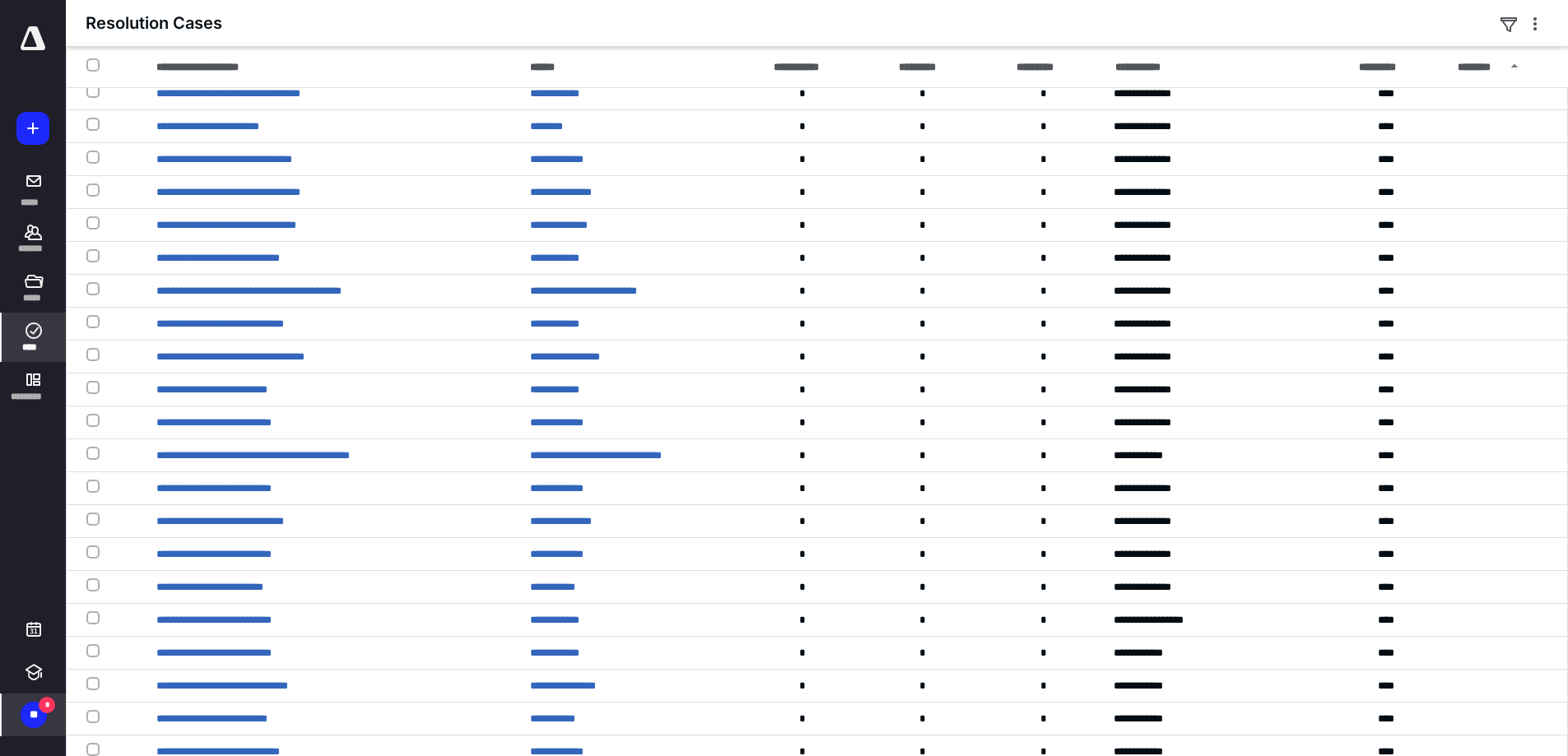 click on "**" at bounding box center [34, 715] 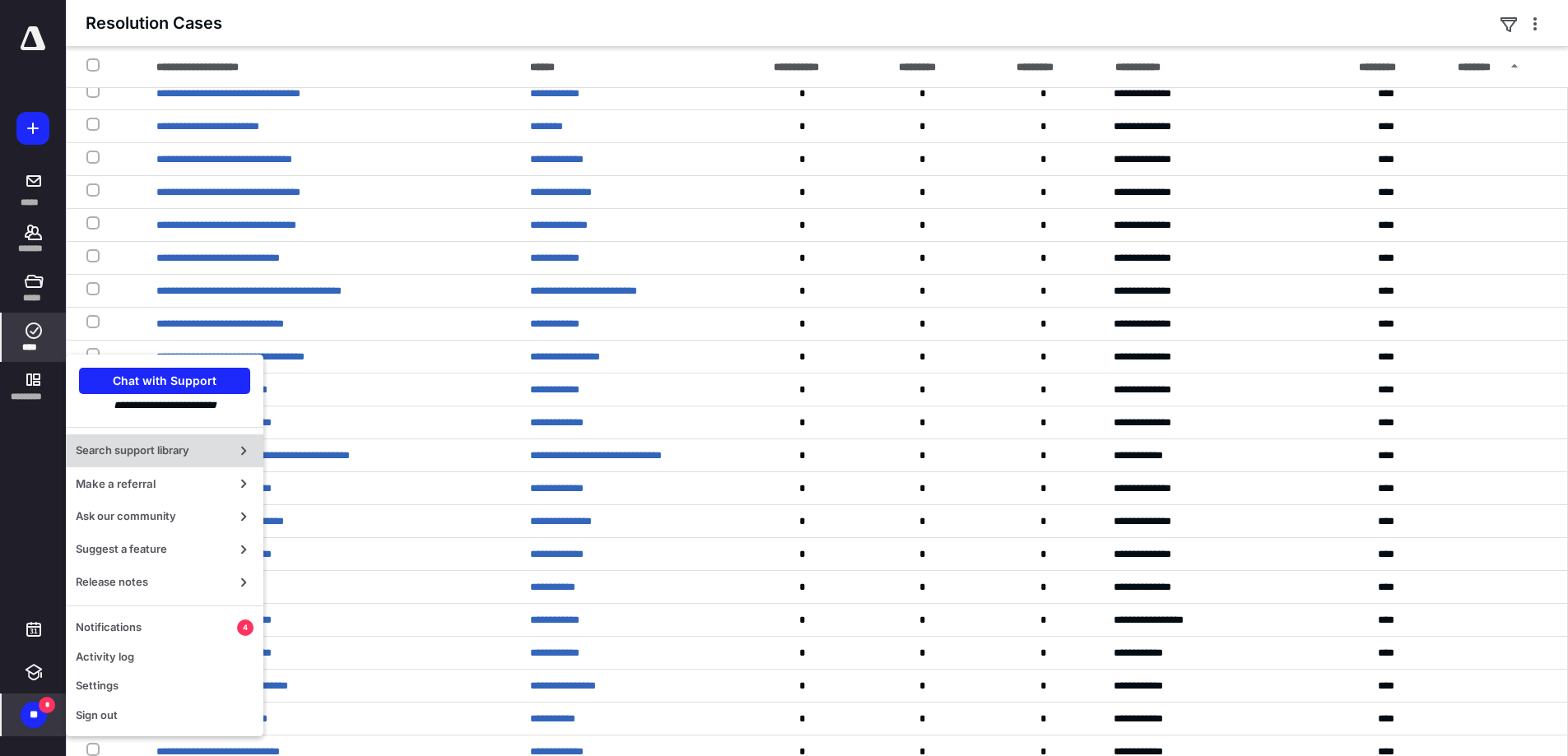 click on "Search support library" at bounding box center (151, 451) 